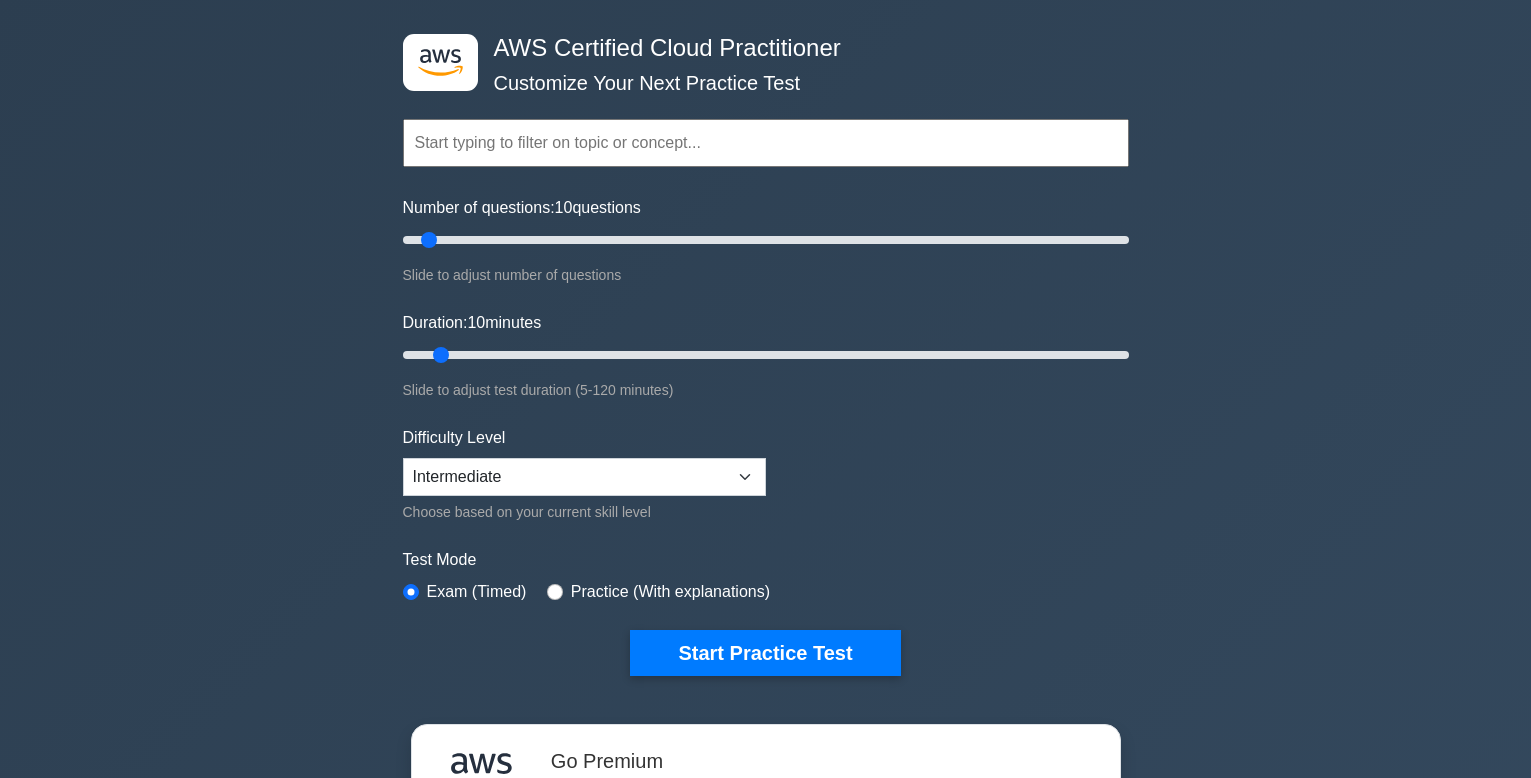 scroll, scrollTop: 879, scrollLeft: 0, axis: vertical 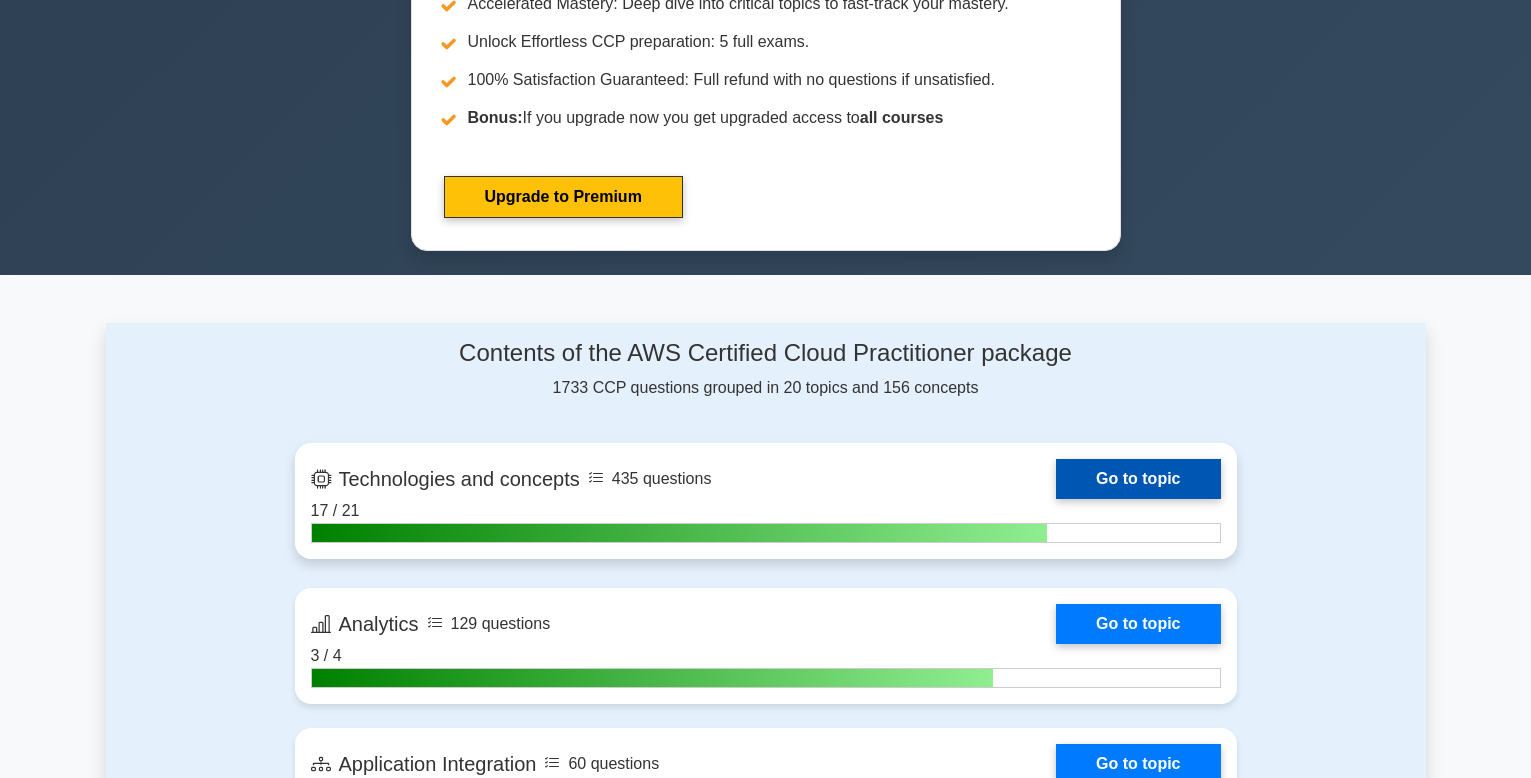 click on "Go to topic" at bounding box center [1138, 479] 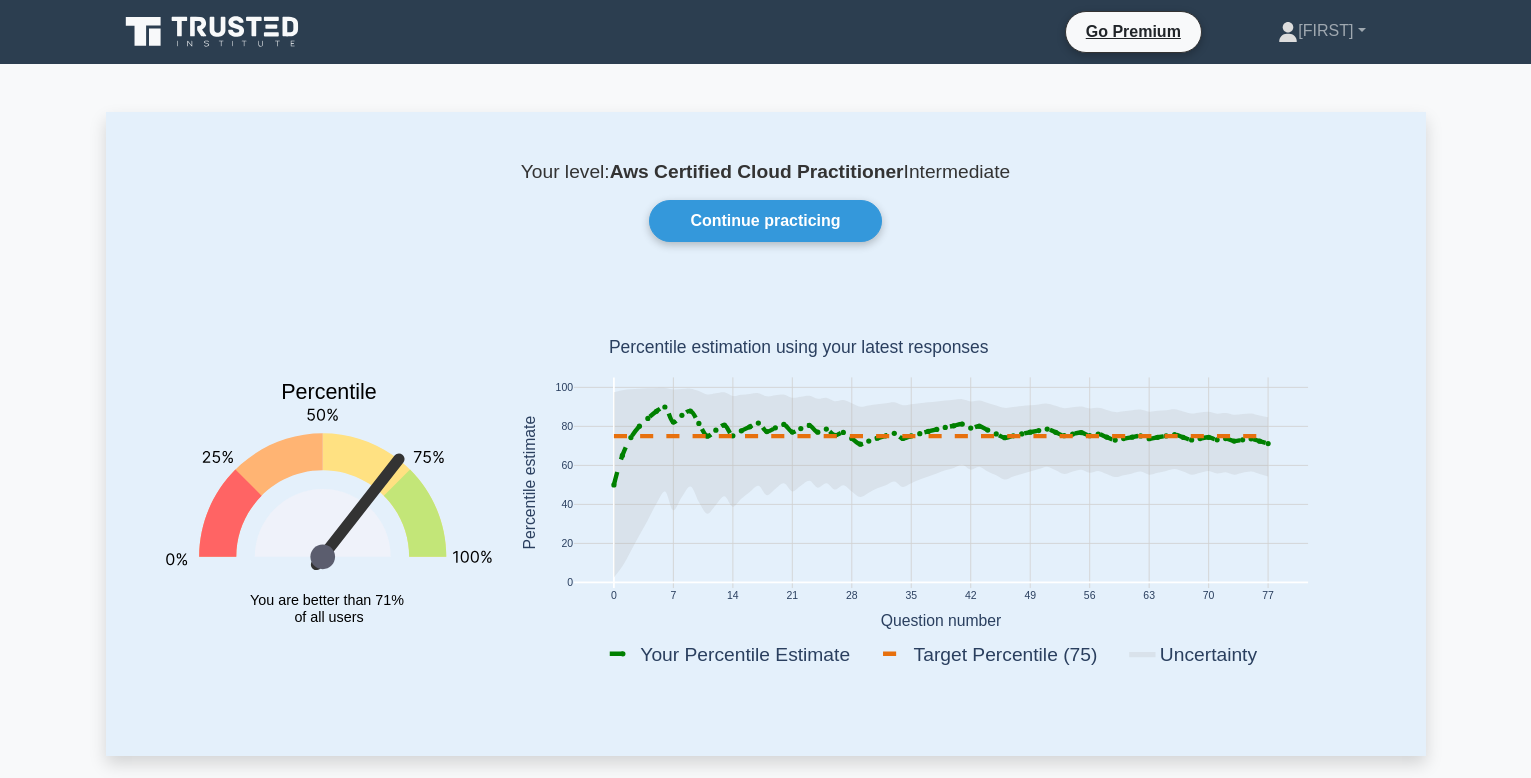 scroll, scrollTop: 0, scrollLeft: 0, axis: both 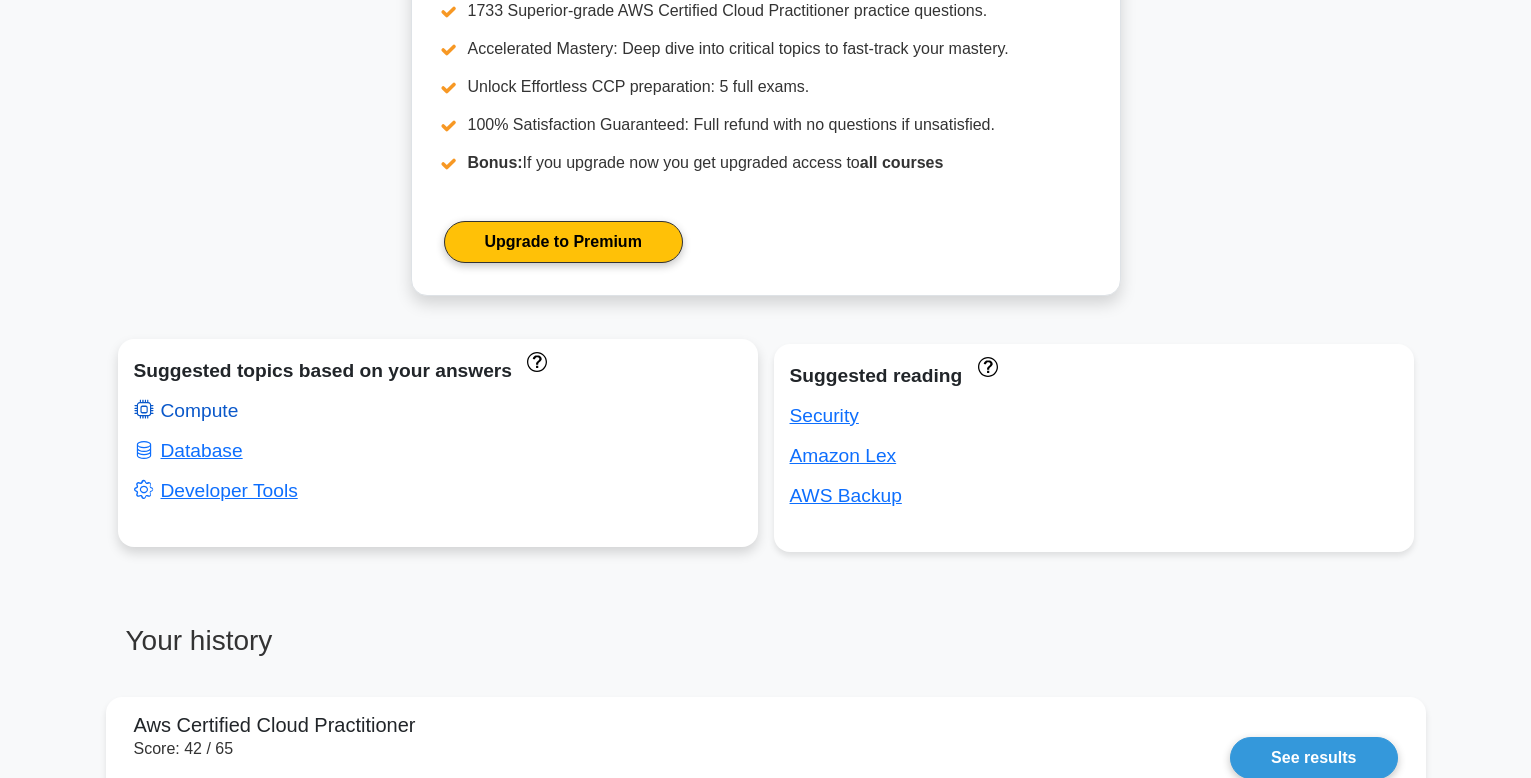 click on "Compute" at bounding box center (186, 410) 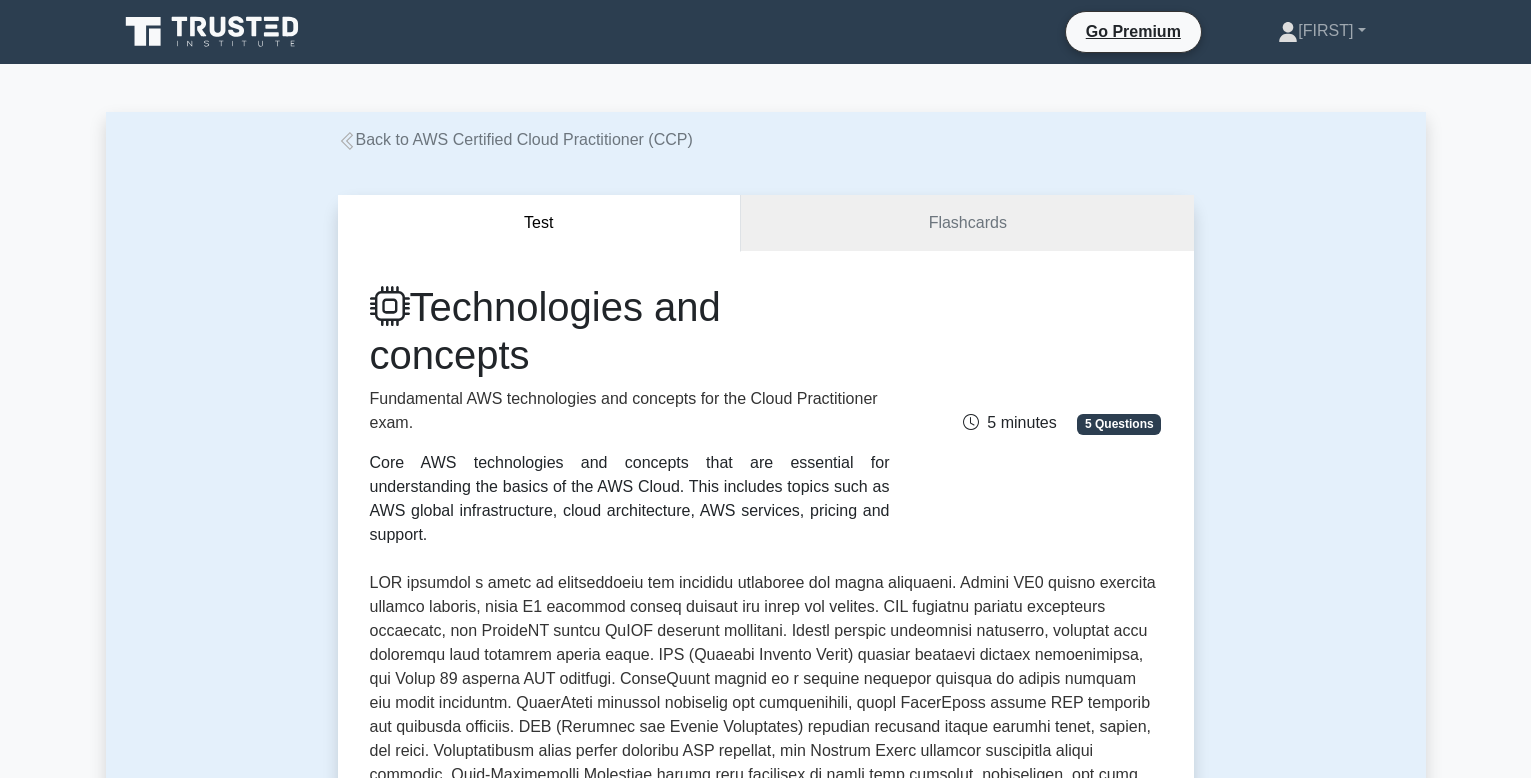 scroll, scrollTop: 0, scrollLeft: 0, axis: both 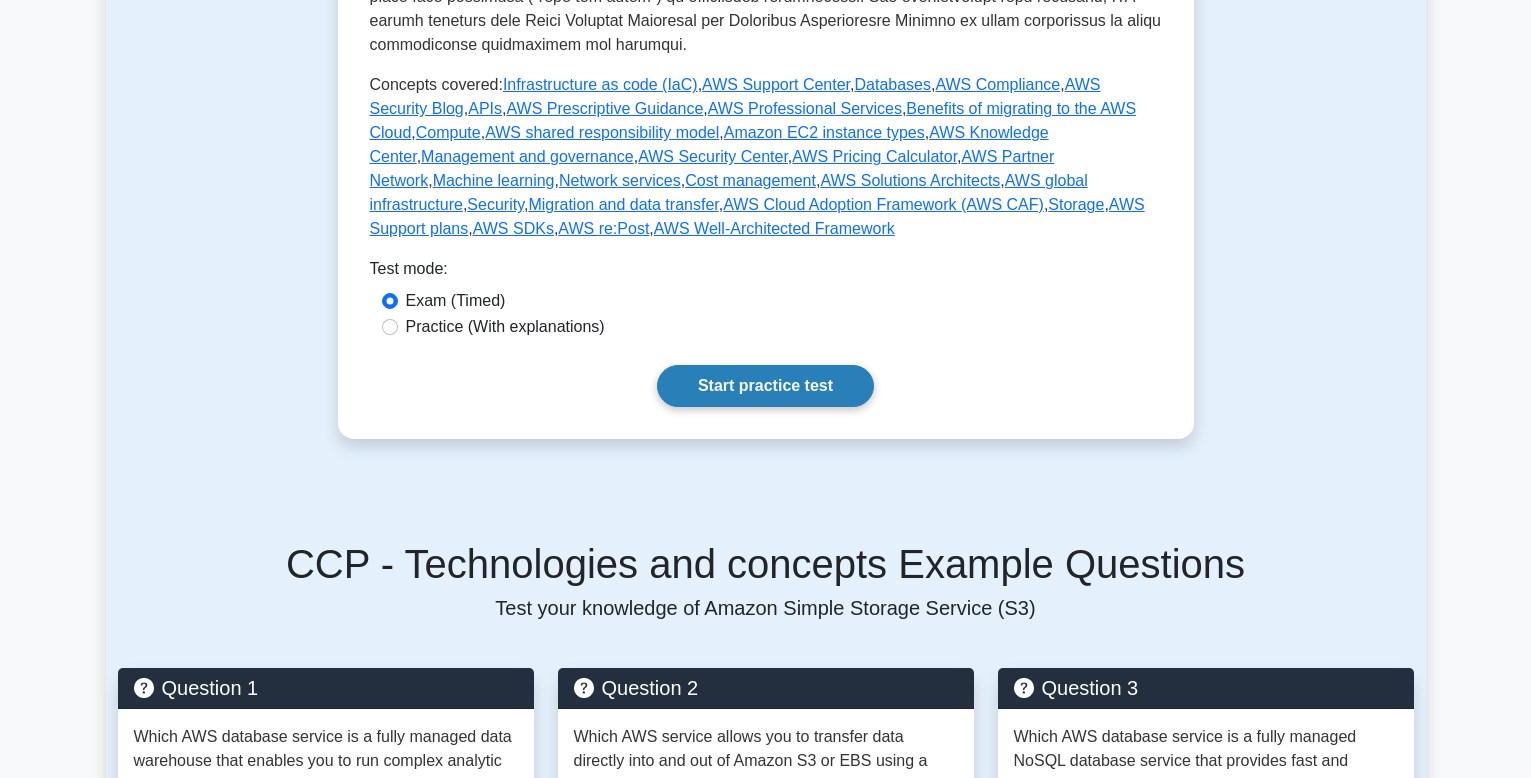 click on "Start practice test" at bounding box center [765, 386] 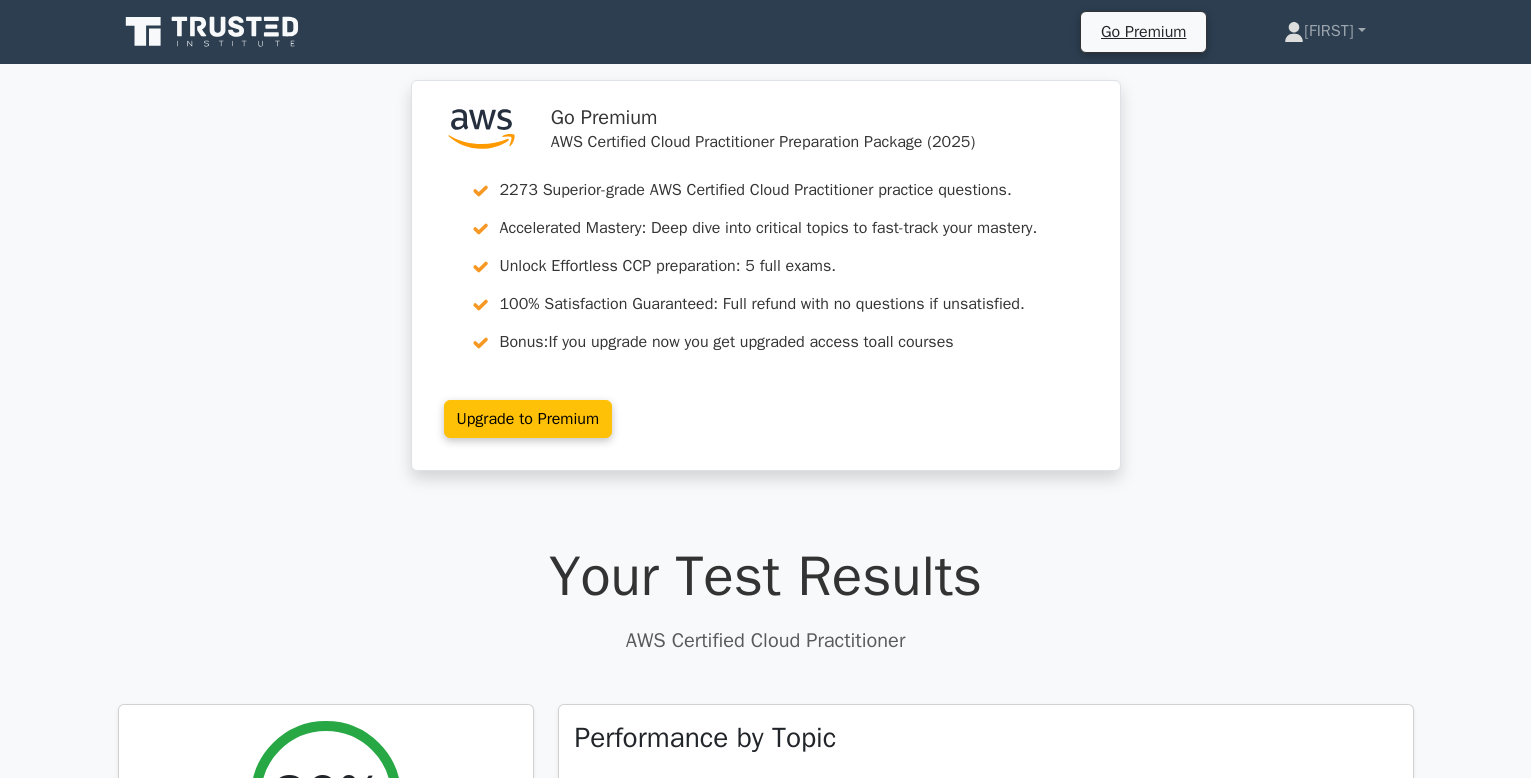 scroll, scrollTop: 0, scrollLeft: 0, axis: both 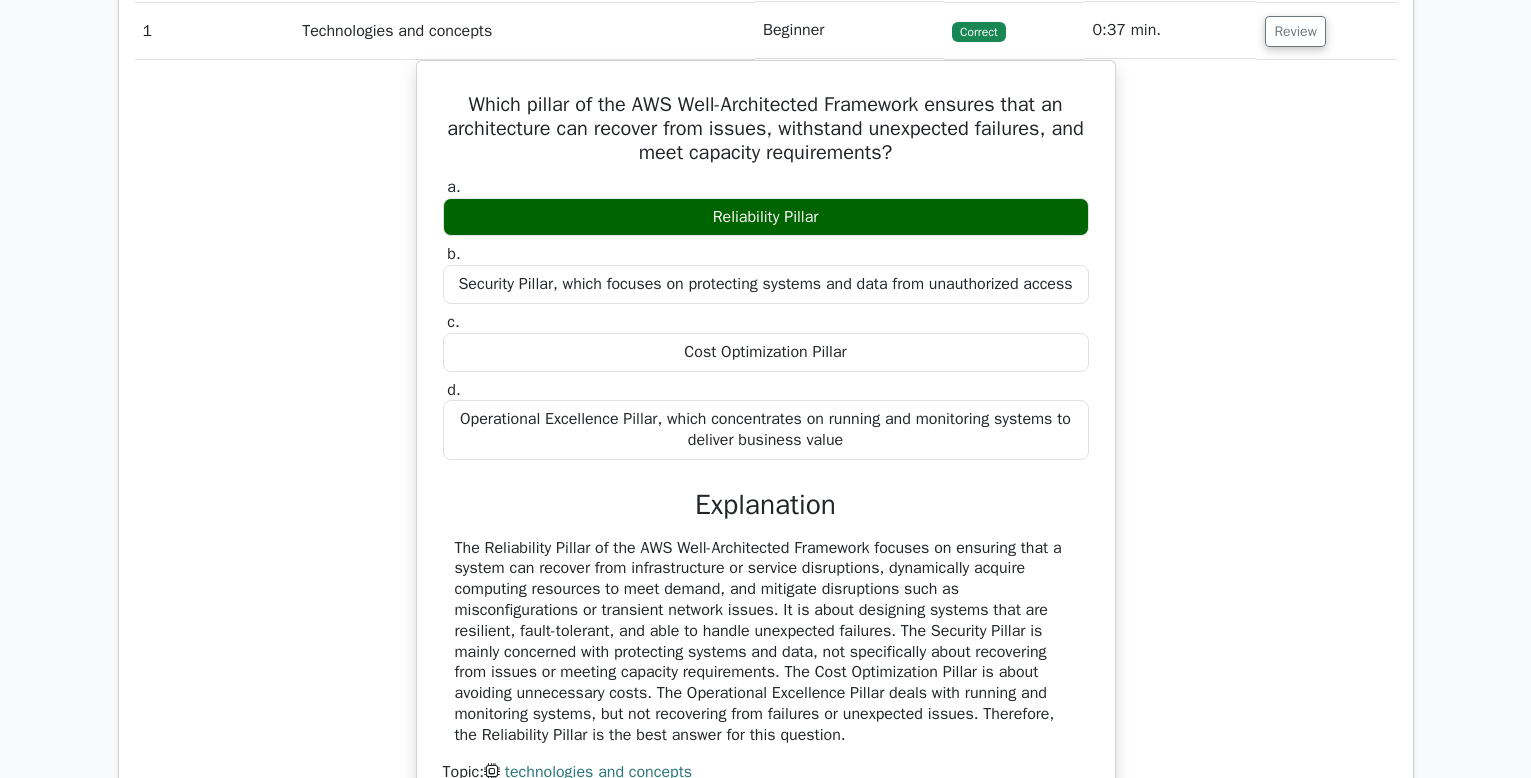 drag, startPoint x: 1529, startPoint y: 343, endPoint x: 1535, endPoint y: 399, distance: 56.32051 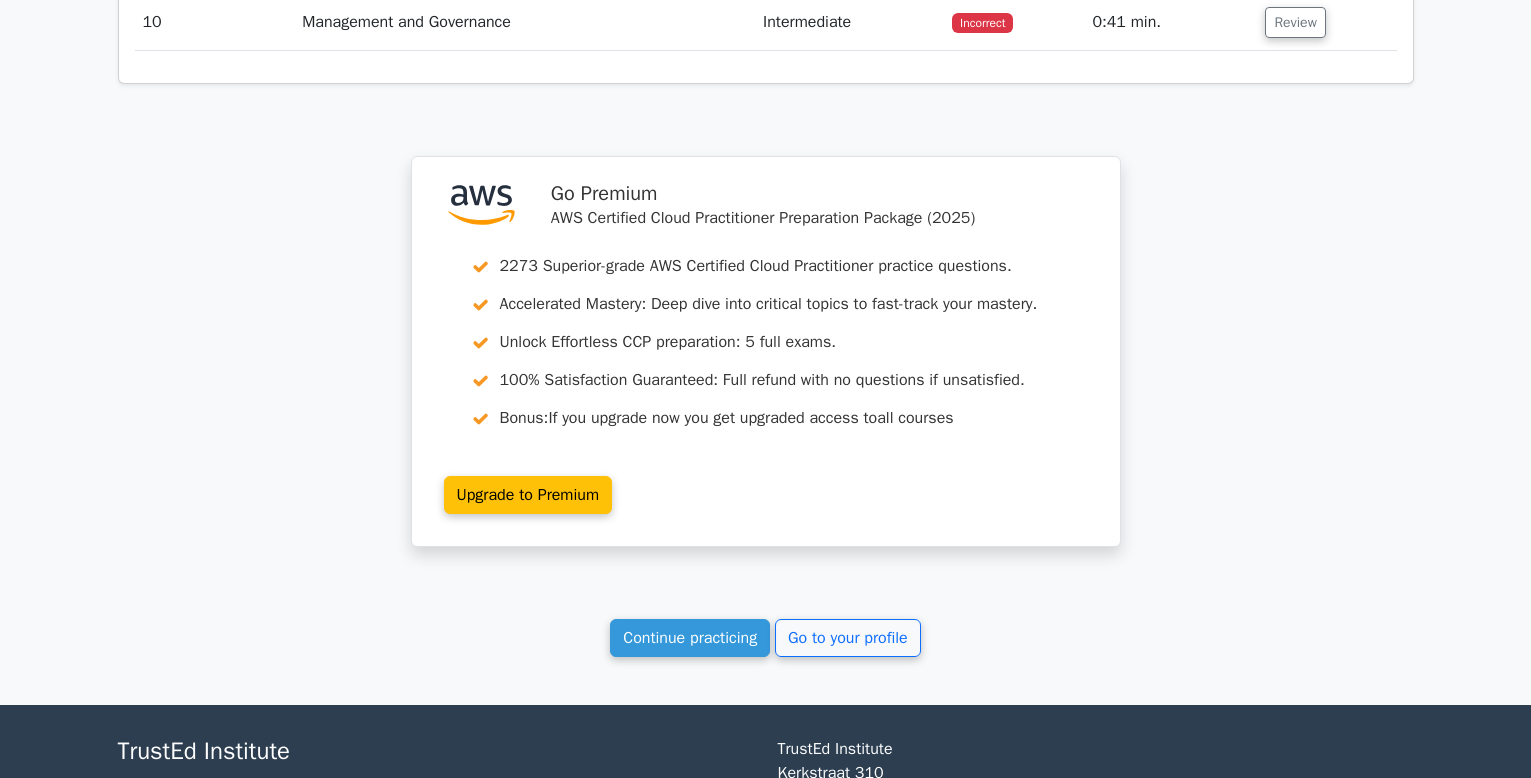 scroll, scrollTop: 2909, scrollLeft: 0, axis: vertical 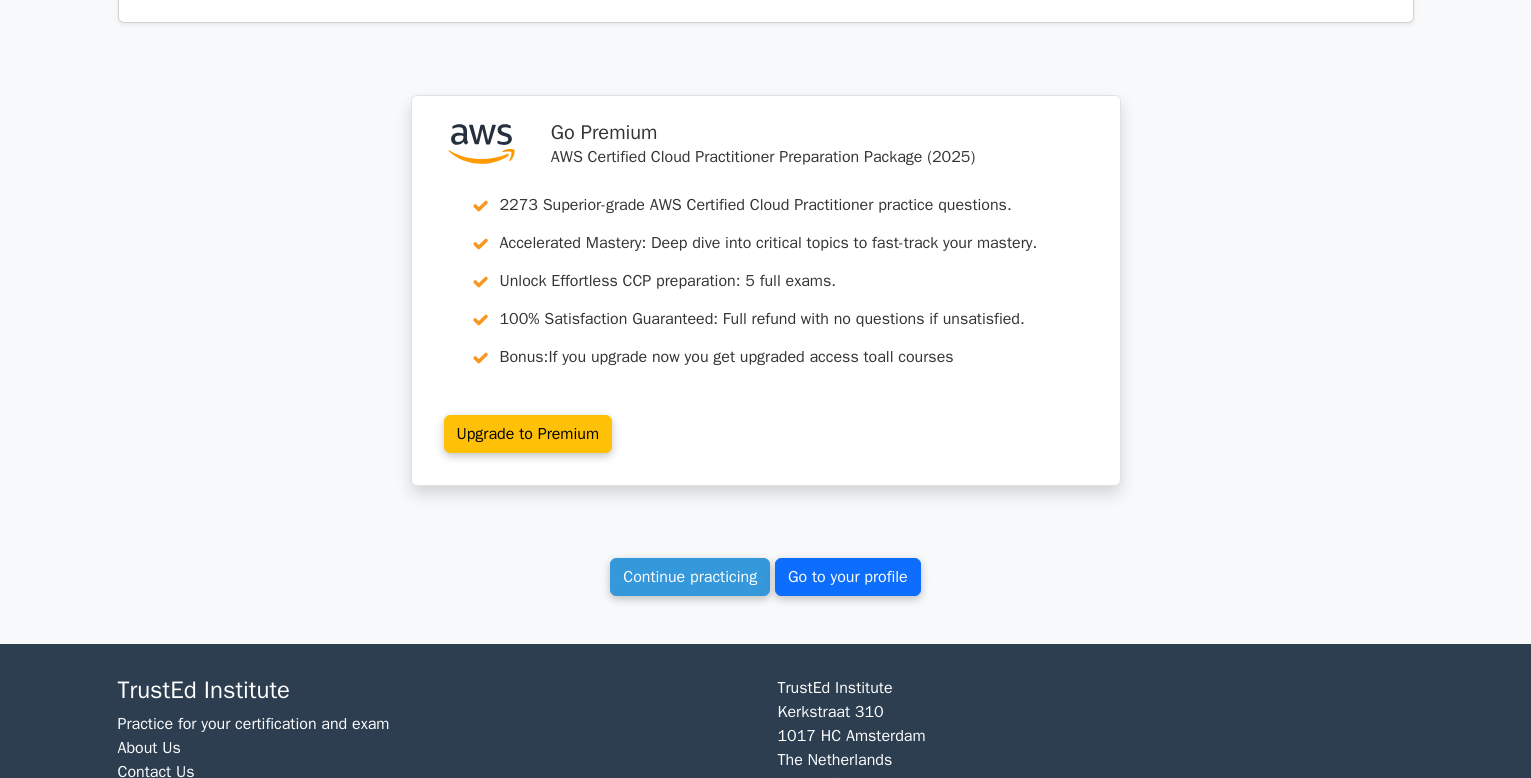 click on "Go to your profile" at bounding box center [848, 577] 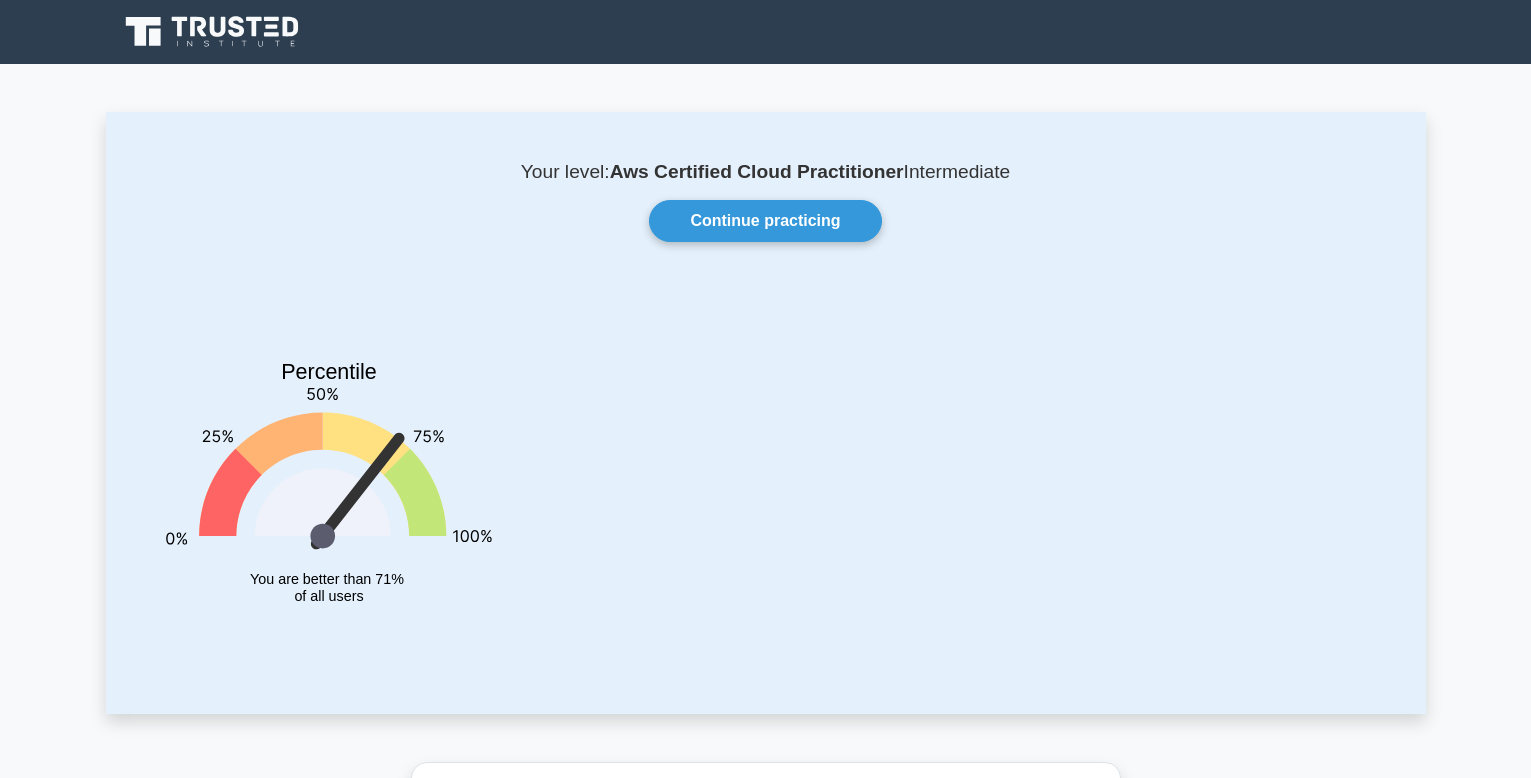 scroll, scrollTop: 0, scrollLeft: 0, axis: both 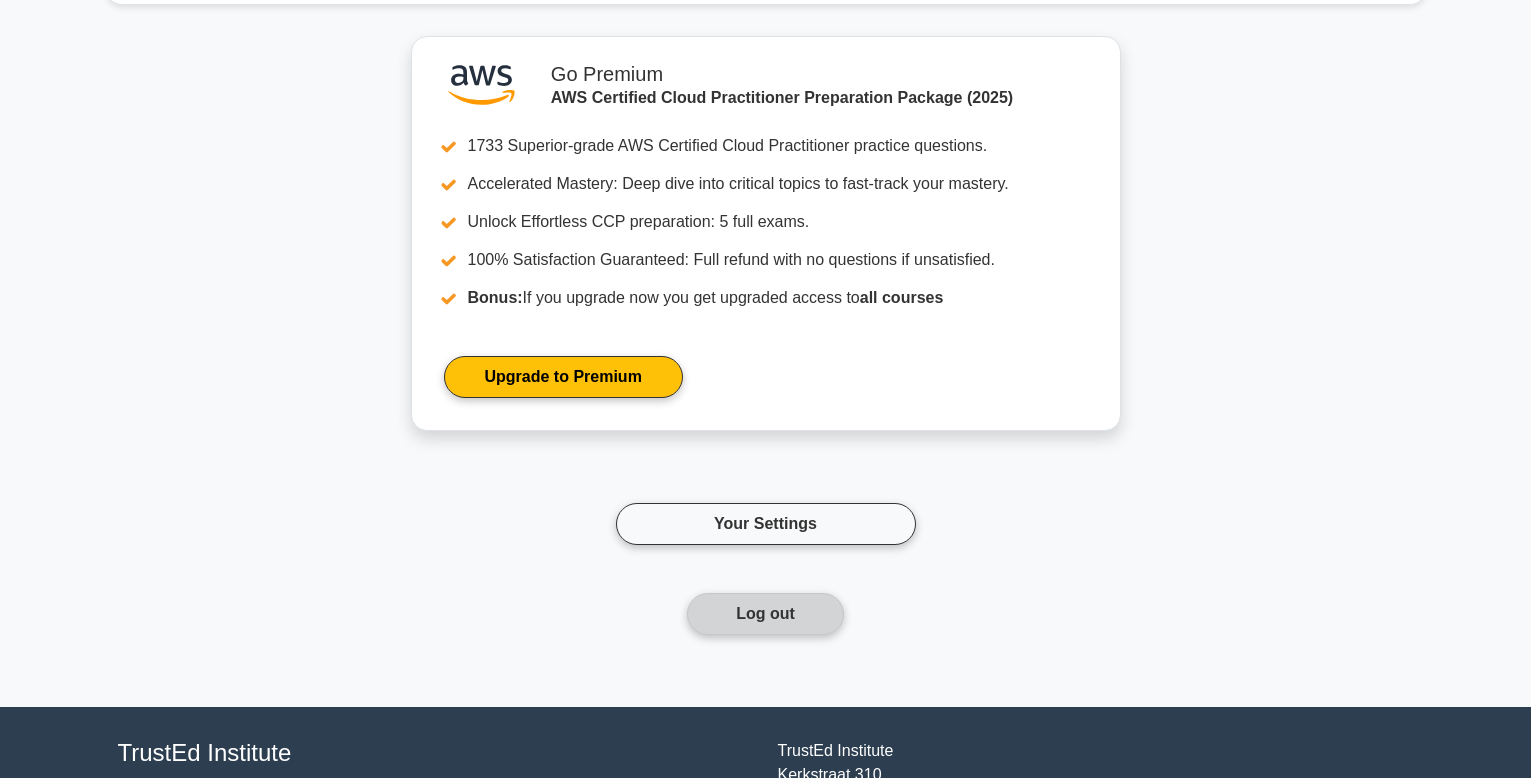 click on "Log out" at bounding box center [765, 614] 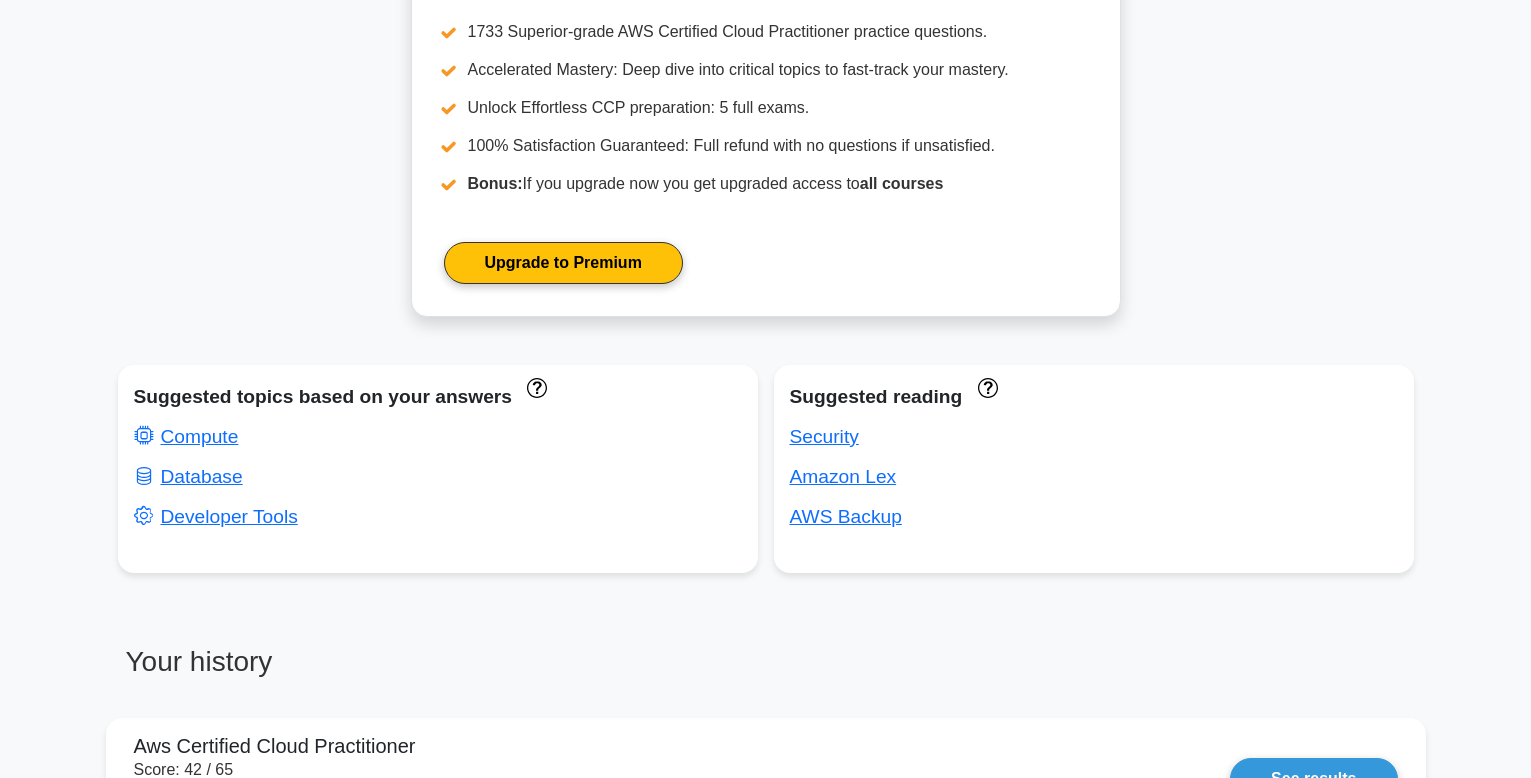 scroll, scrollTop: 844, scrollLeft: 0, axis: vertical 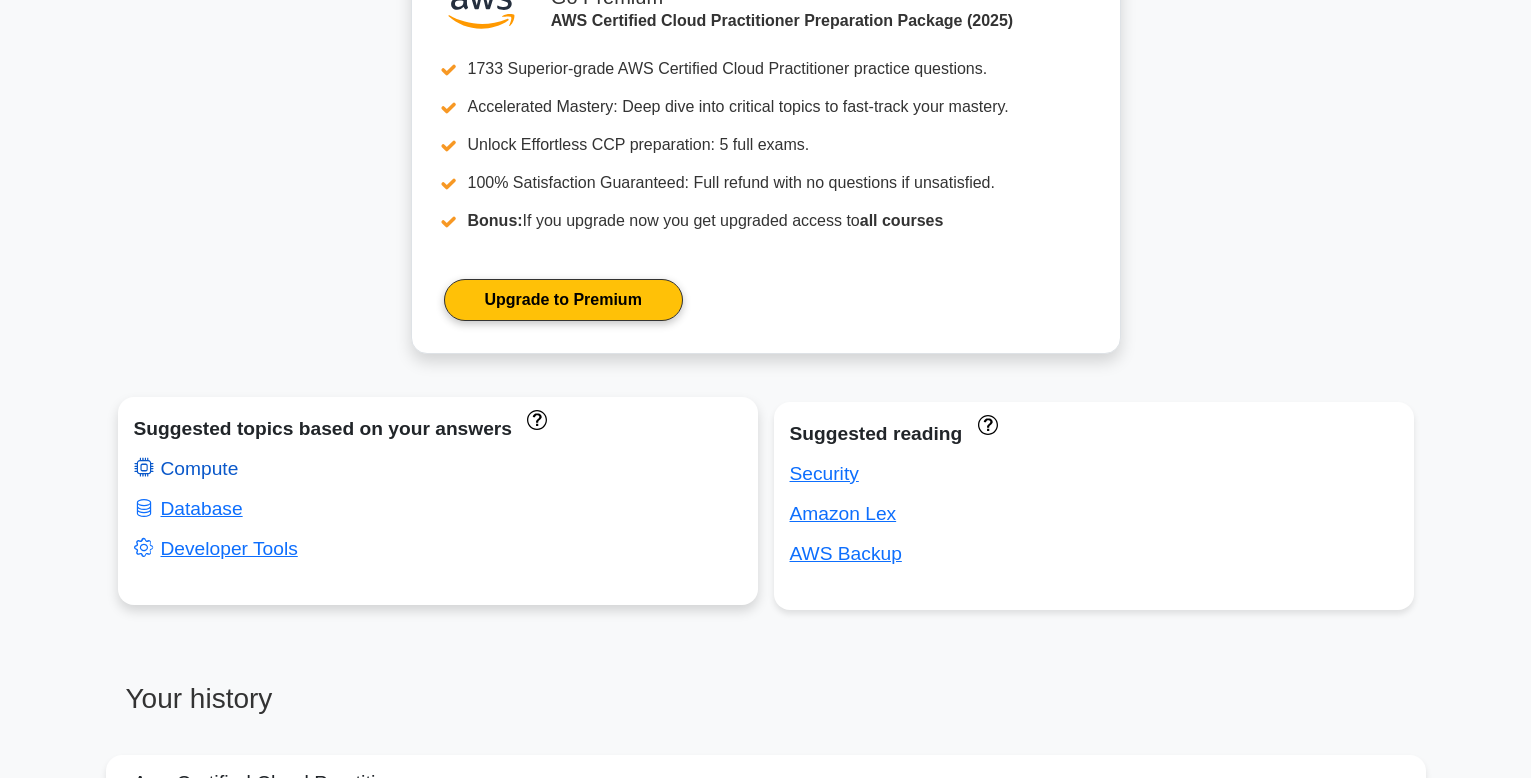 click on "Compute" at bounding box center [186, 468] 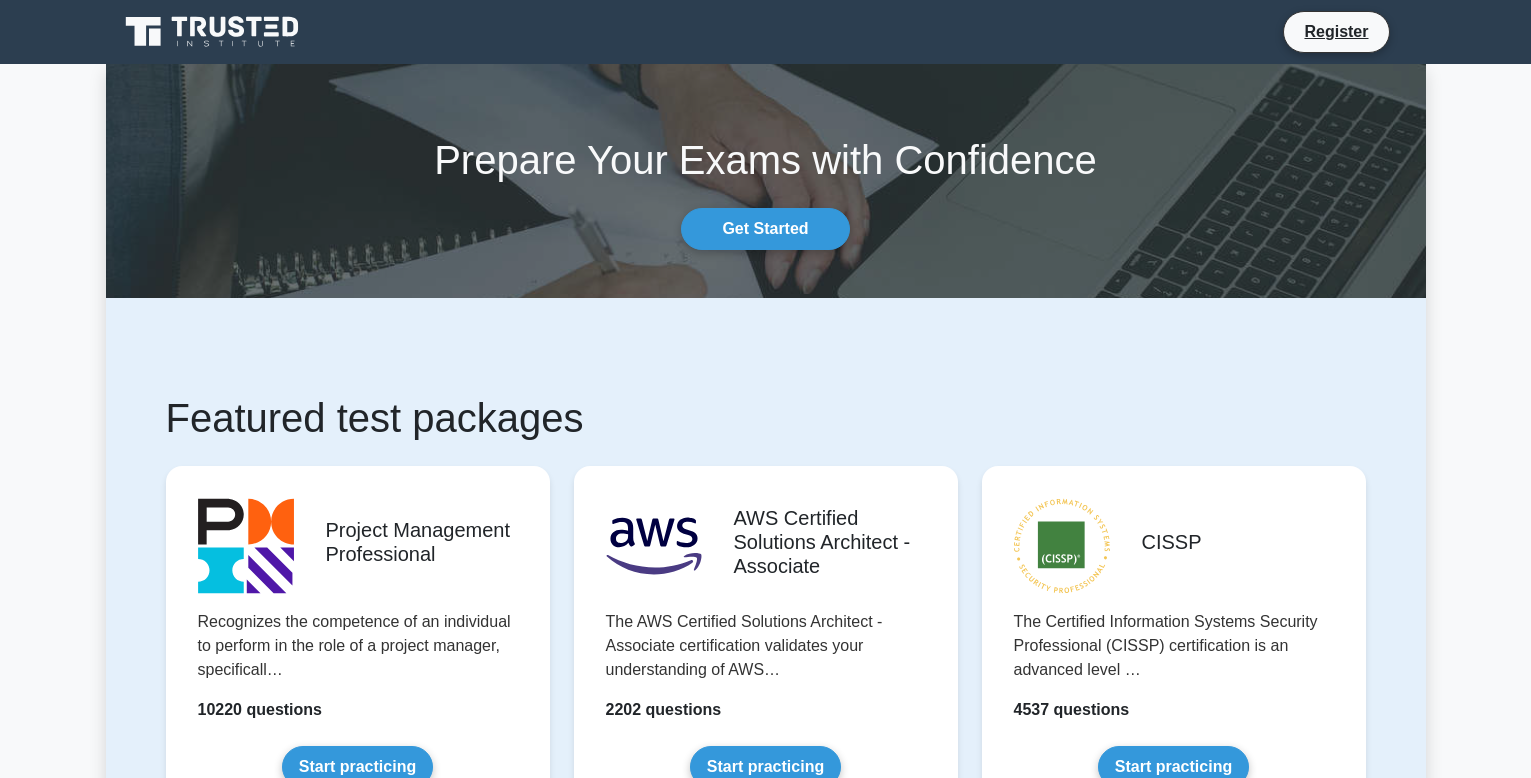 scroll, scrollTop: 0, scrollLeft: 0, axis: both 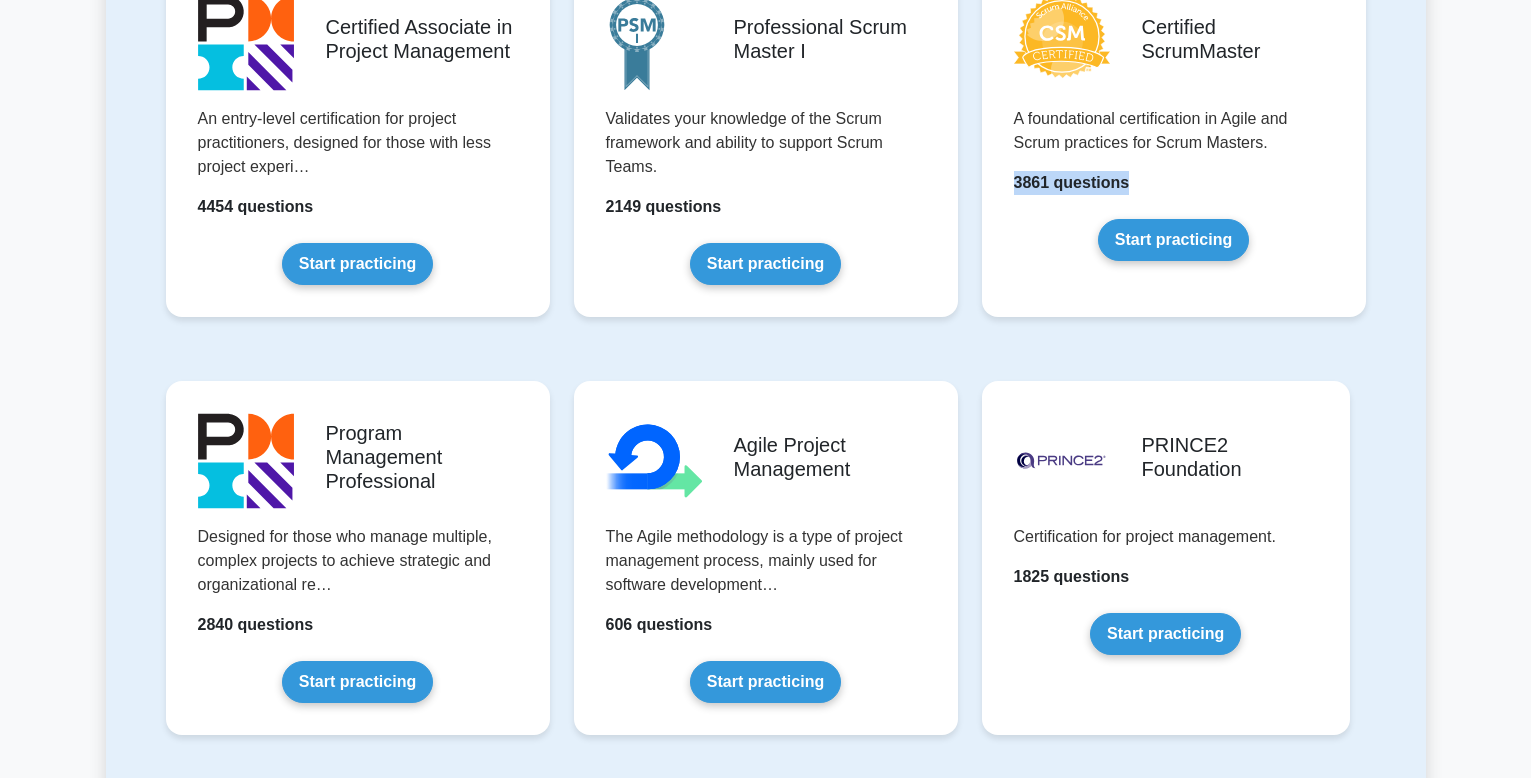 drag, startPoint x: 1530, startPoint y: 152, endPoint x: 1539, endPoint y: 169, distance: 19.235384 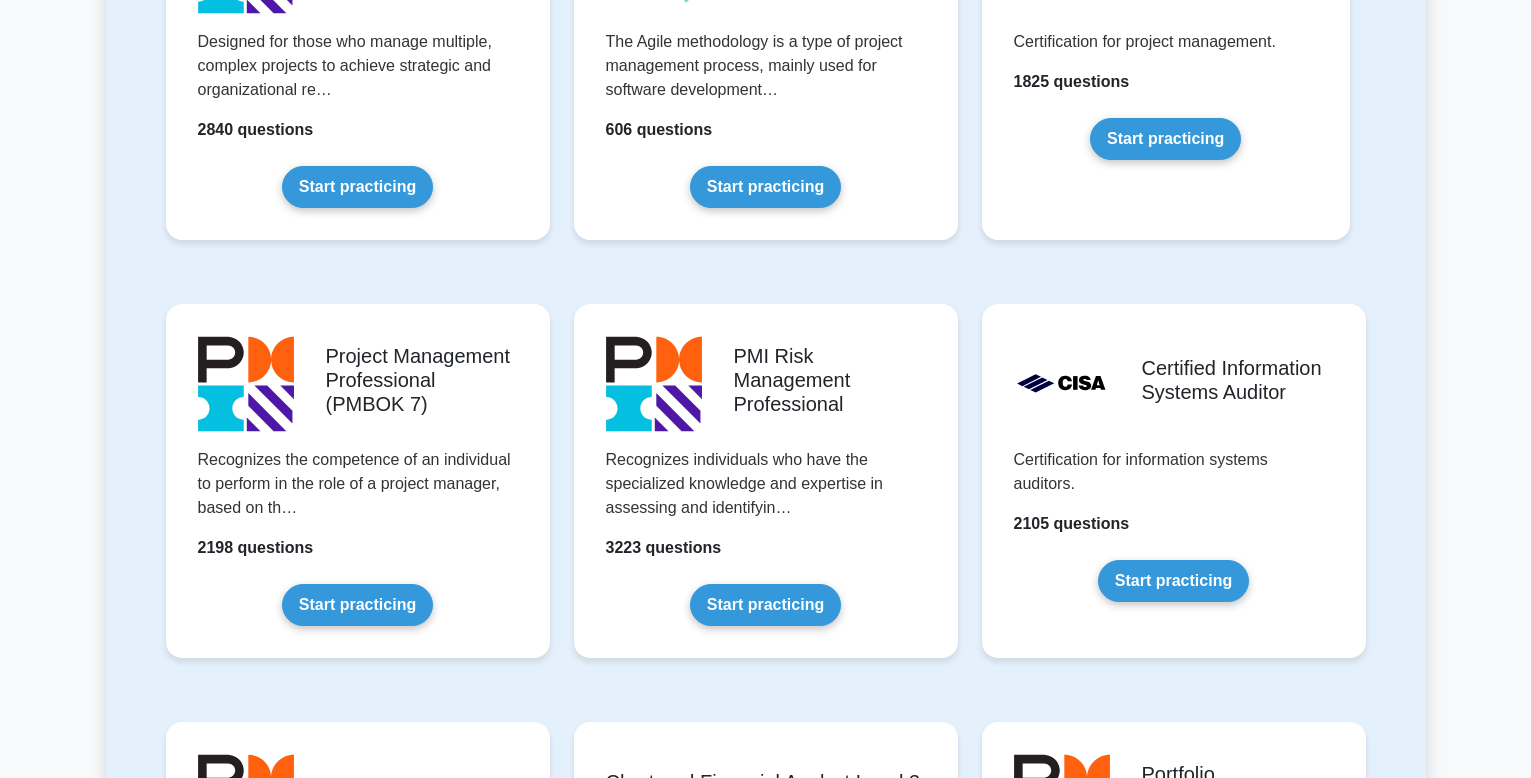 scroll, scrollTop: 1424, scrollLeft: 0, axis: vertical 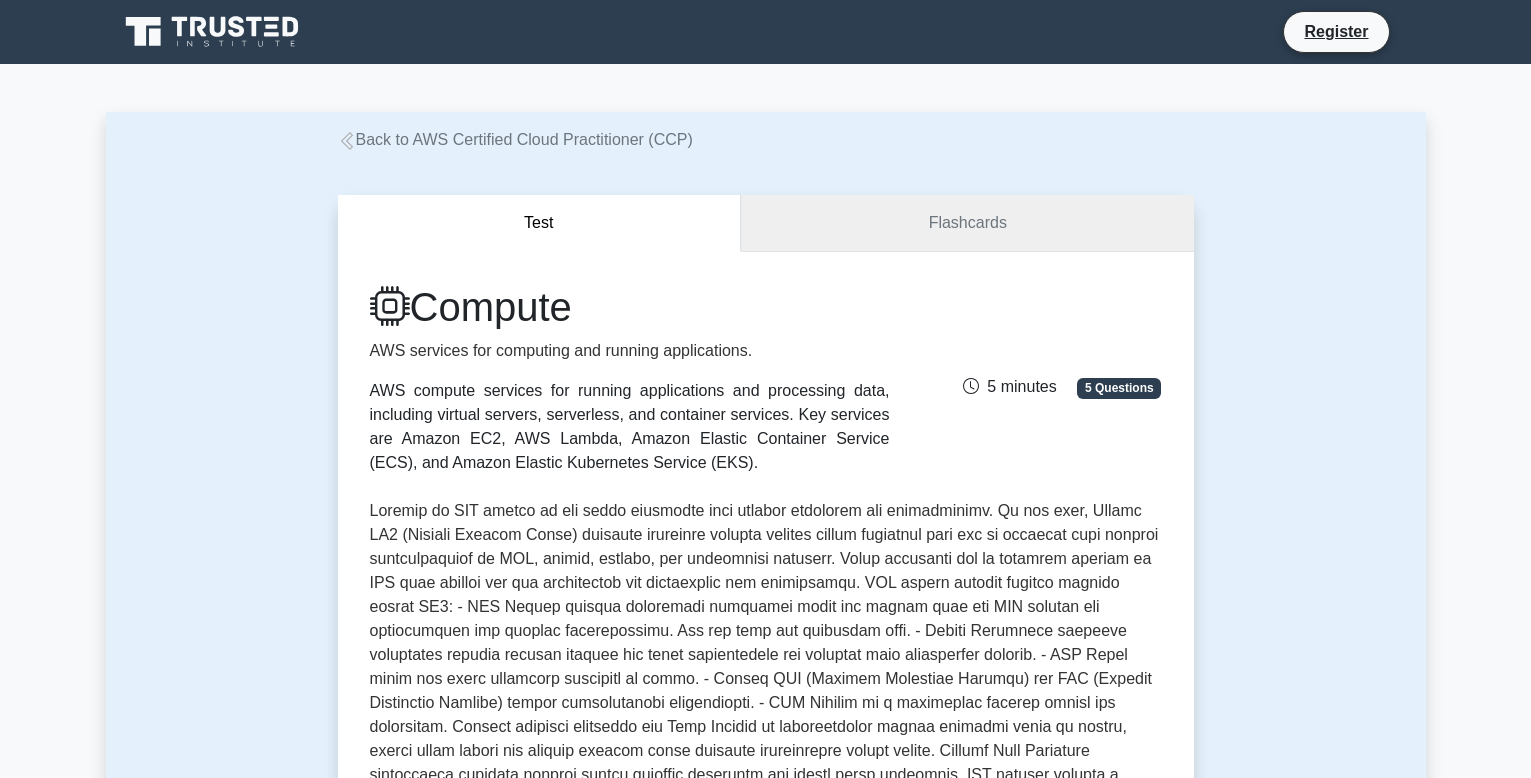 click on "Flashcards" at bounding box center (967, 223) 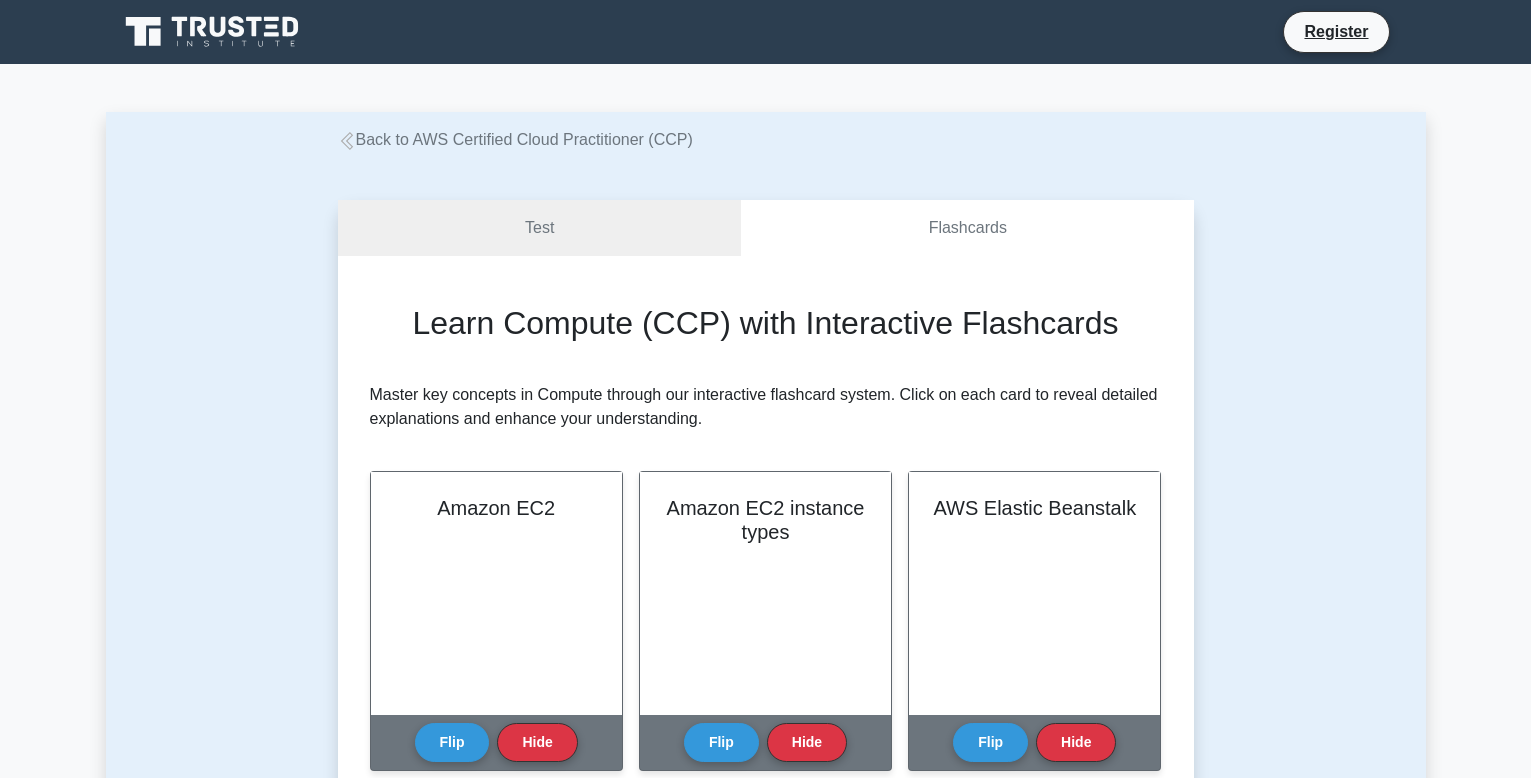 scroll, scrollTop: 0, scrollLeft: 0, axis: both 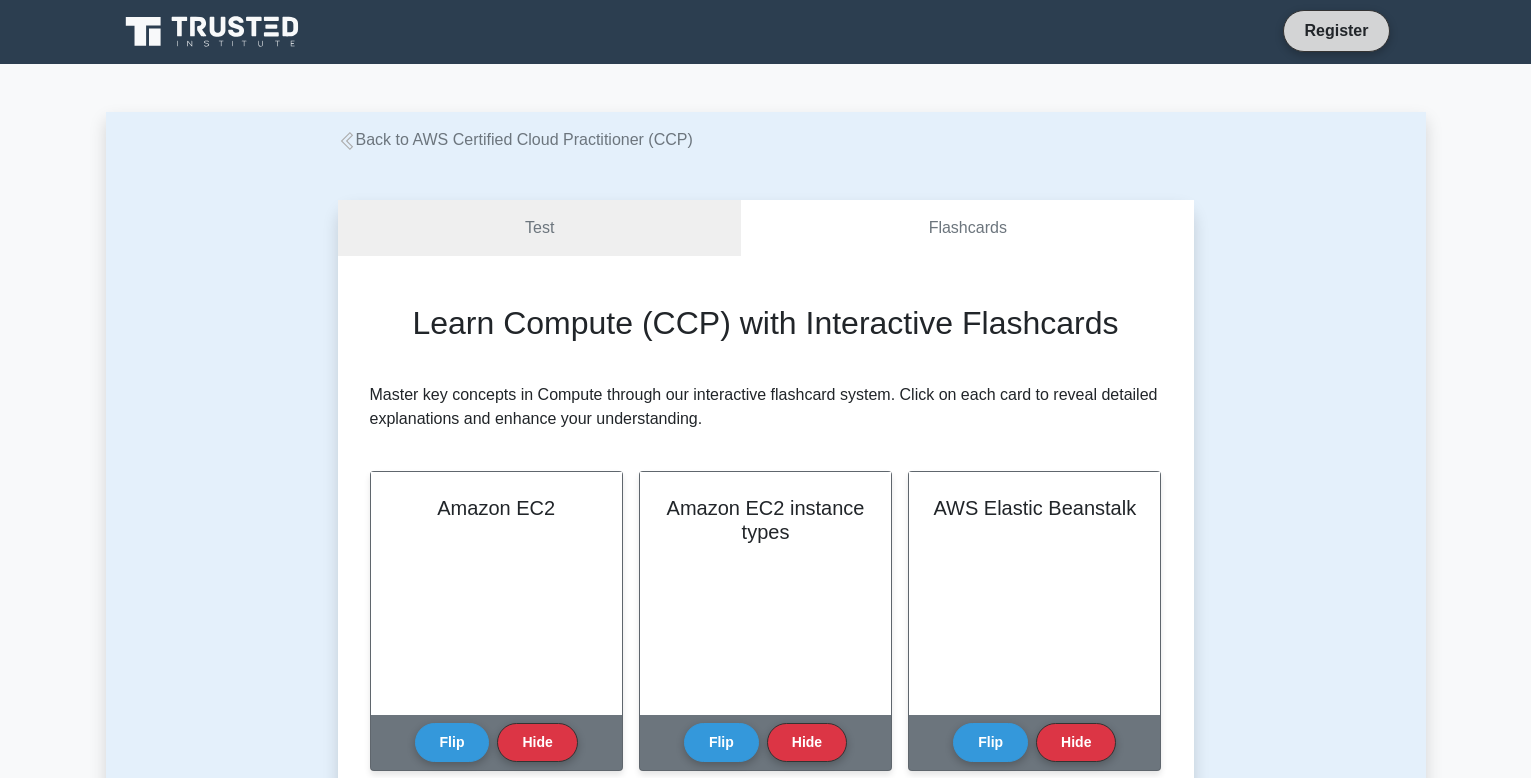 click on "Register" at bounding box center [1336, 30] 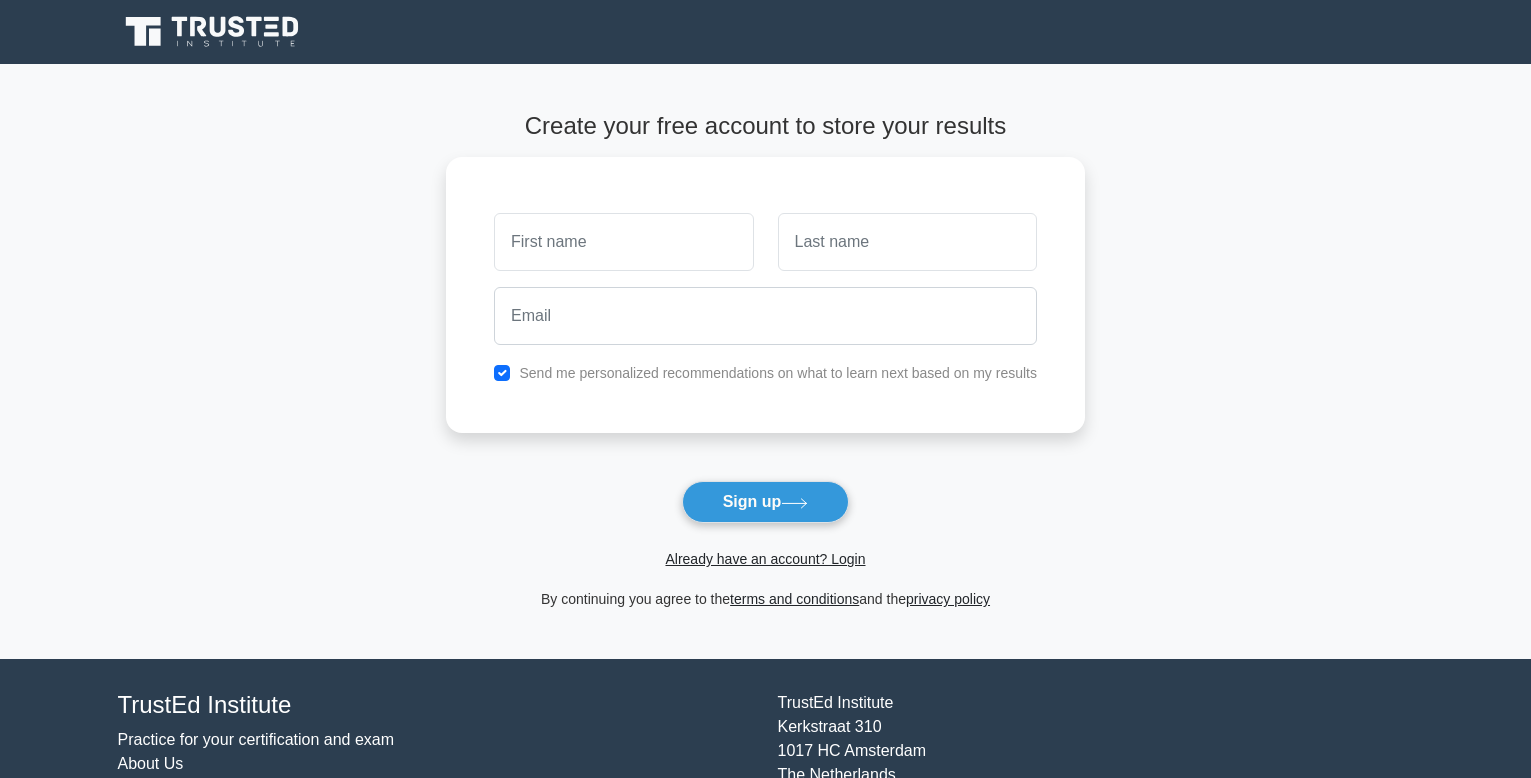 scroll, scrollTop: 0, scrollLeft: 0, axis: both 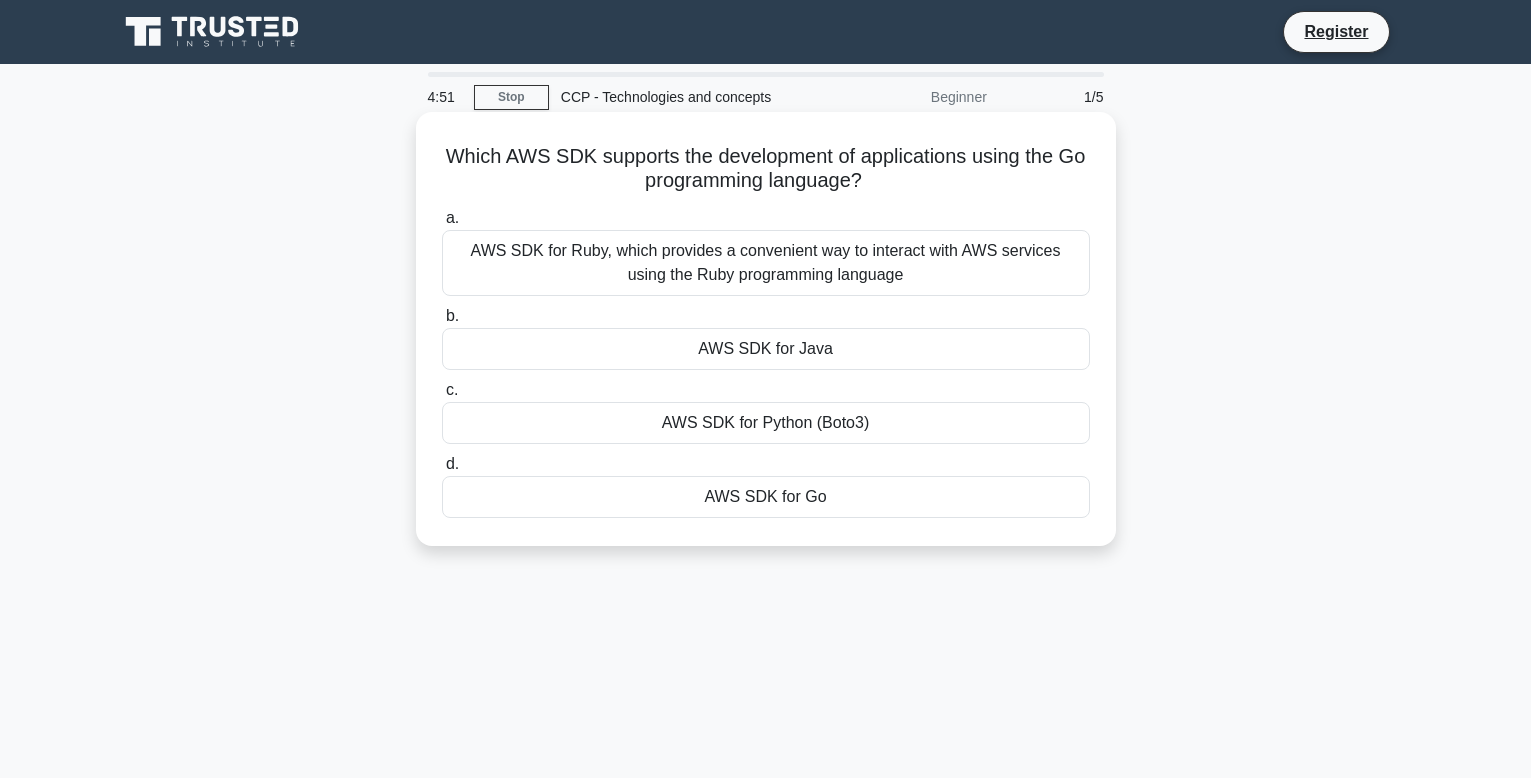 click on "AWS SDK for Go" at bounding box center [766, 497] 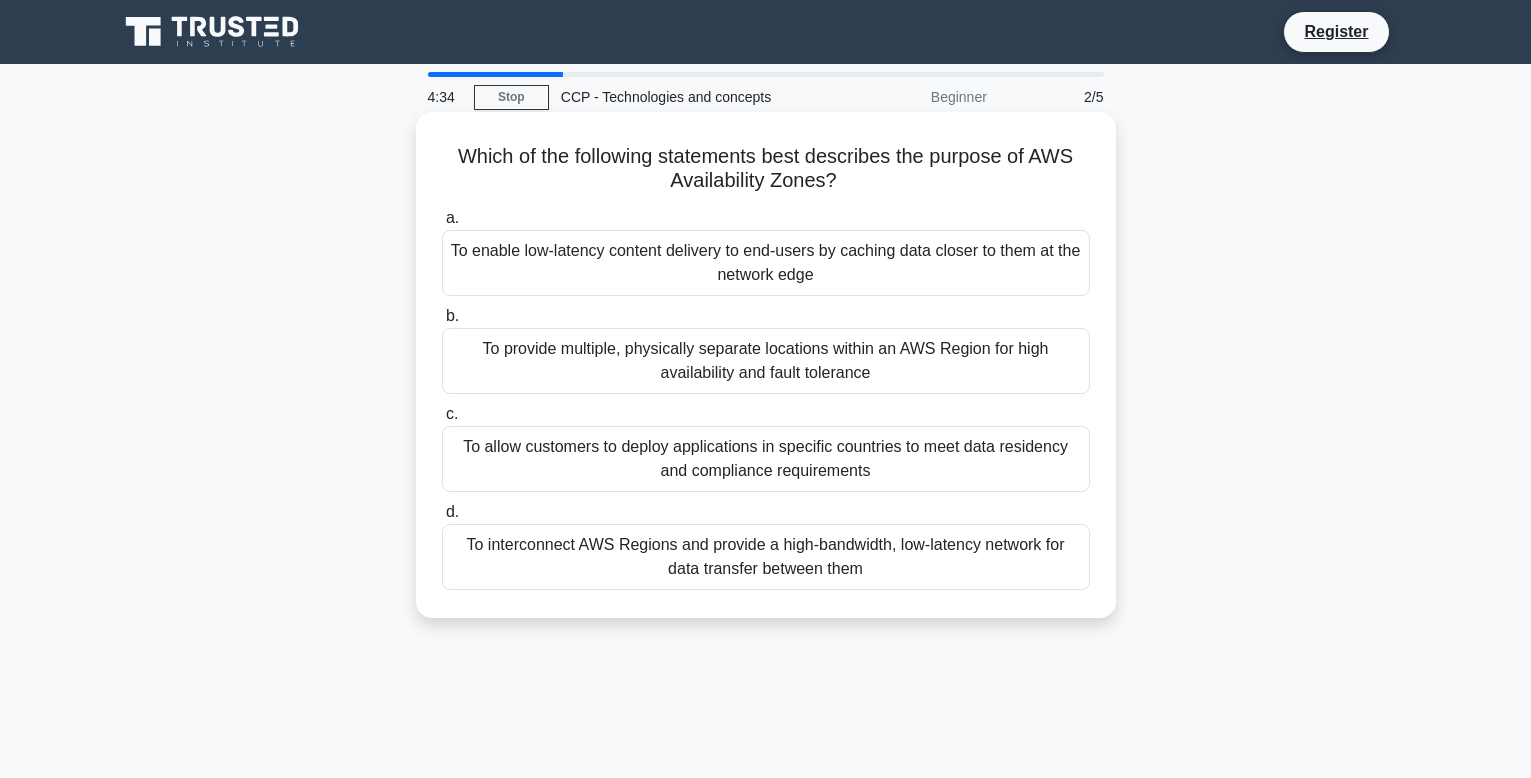 click on "To provide multiple, physically separate locations within an AWS Region for high availability and fault tolerance" at bounding box center [766, 361] 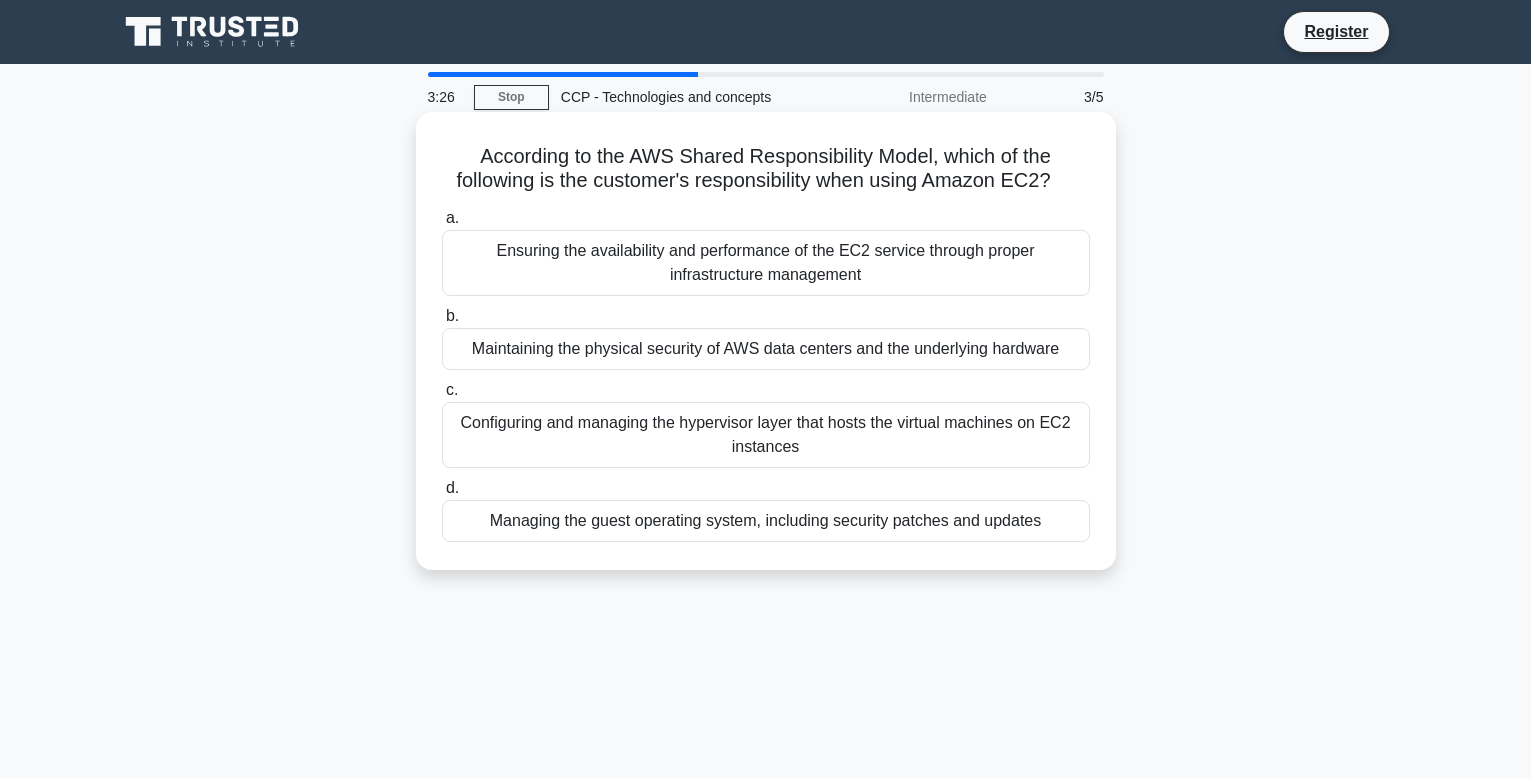 click on "Managing the guest operating system, including security patches and updates" at bounding box center (766, 521) 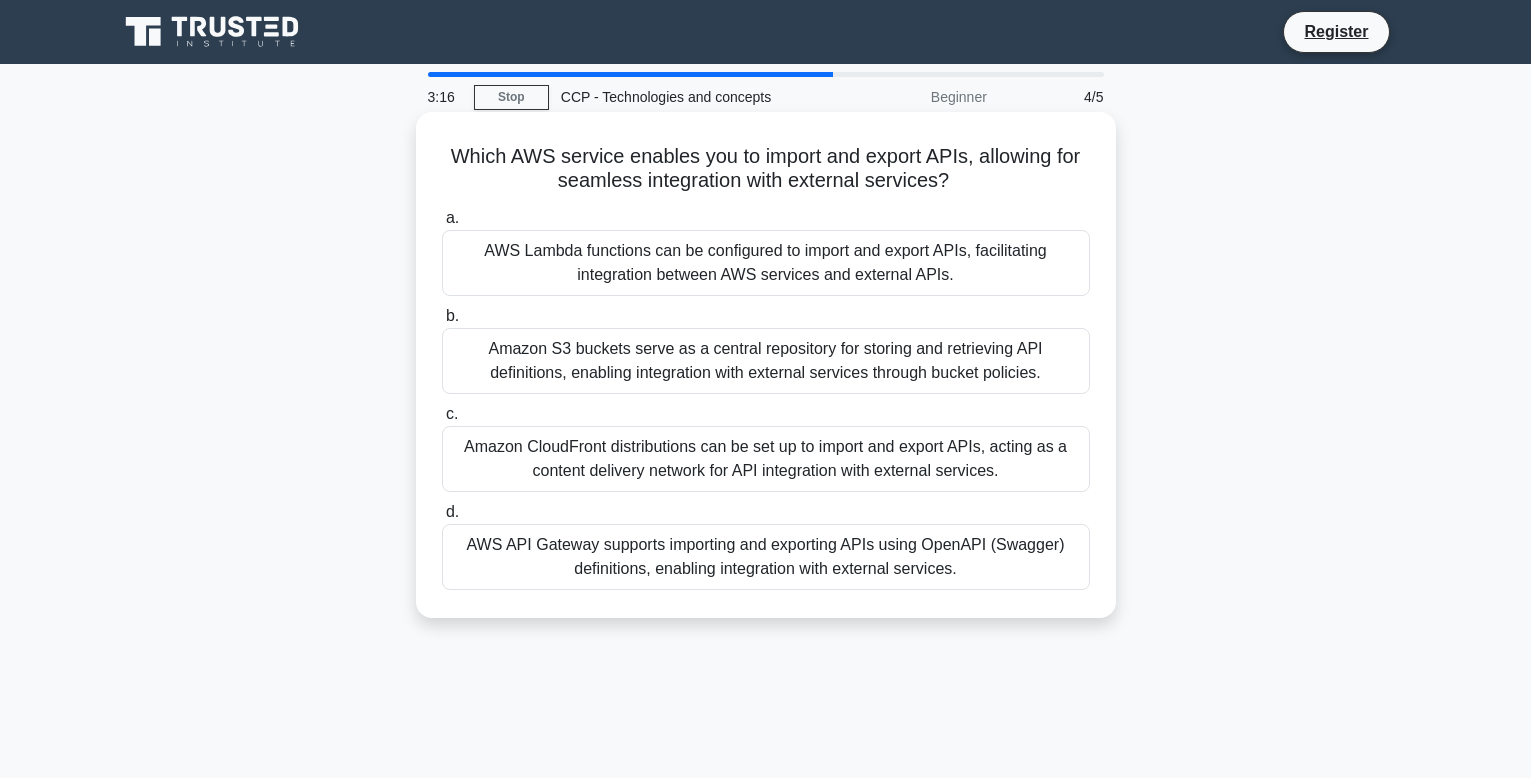 click on "AWS API Gateway supports importing and exporting APIs using OpenAPI (Swagger) definitions, enabling integration with external services." at bounding box center [766, 557] 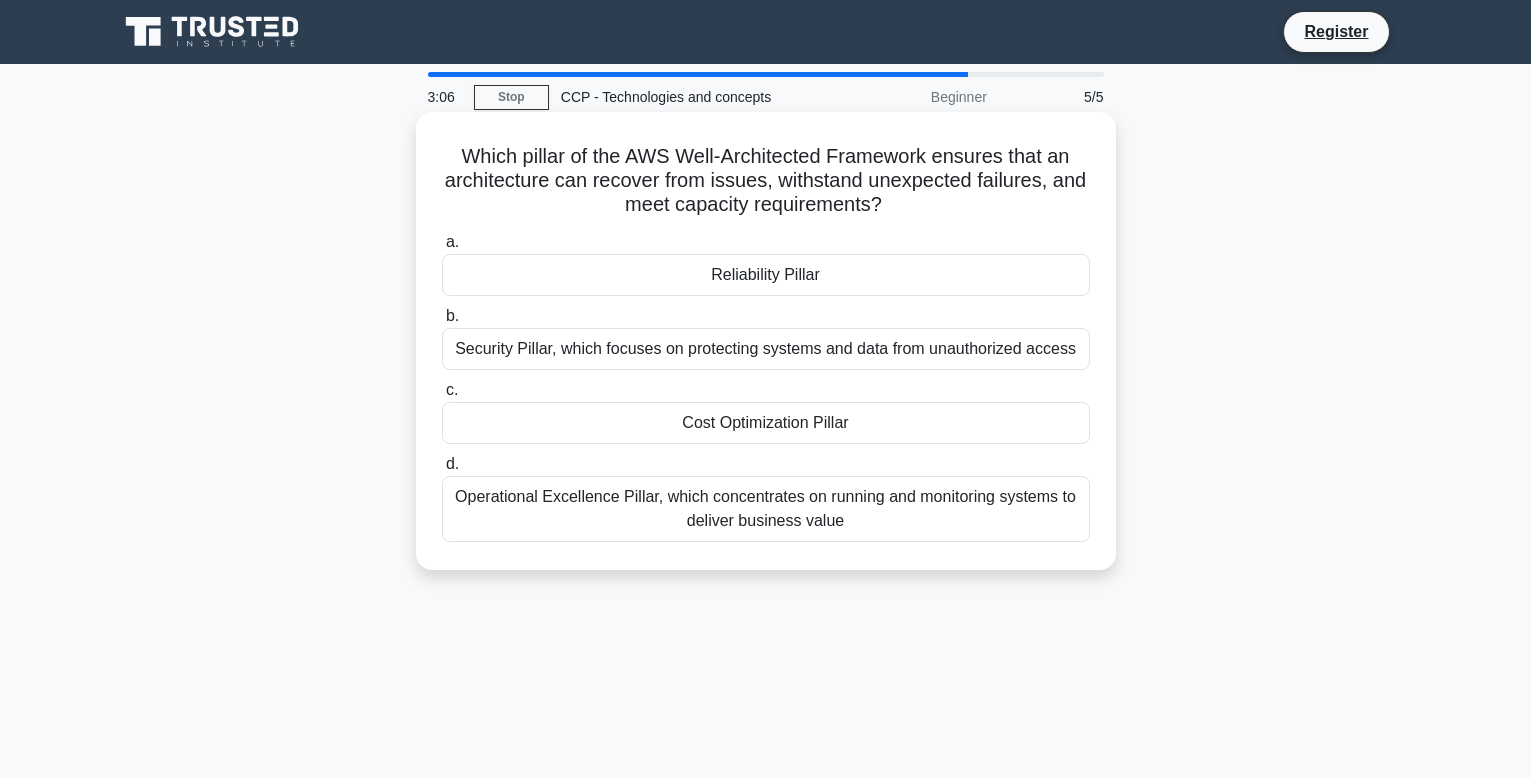 click on "Reliability Pillar" at bounding box center [766, 275] 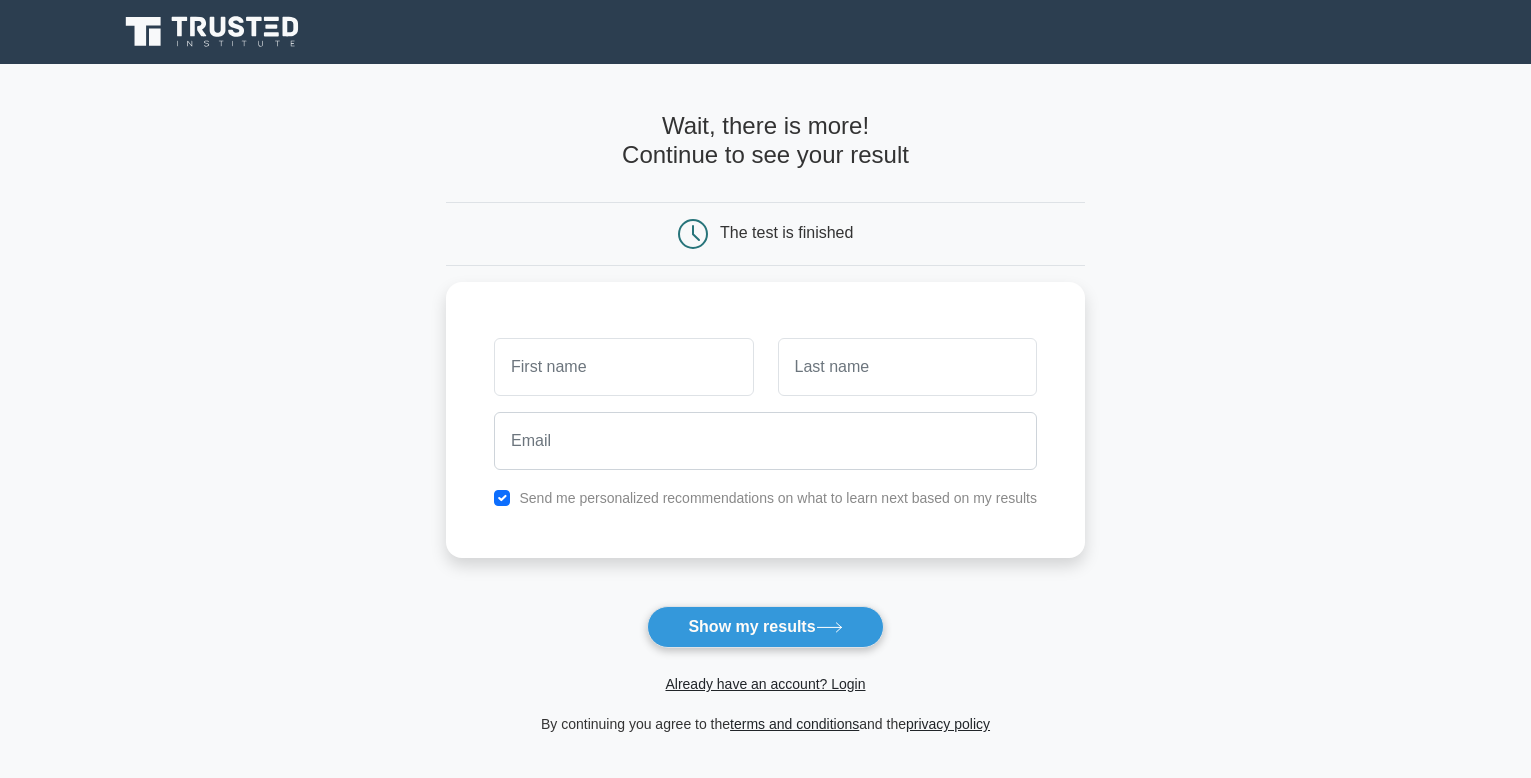 scroll, scrollTop: 0, scrollLeft: 0, axis: both 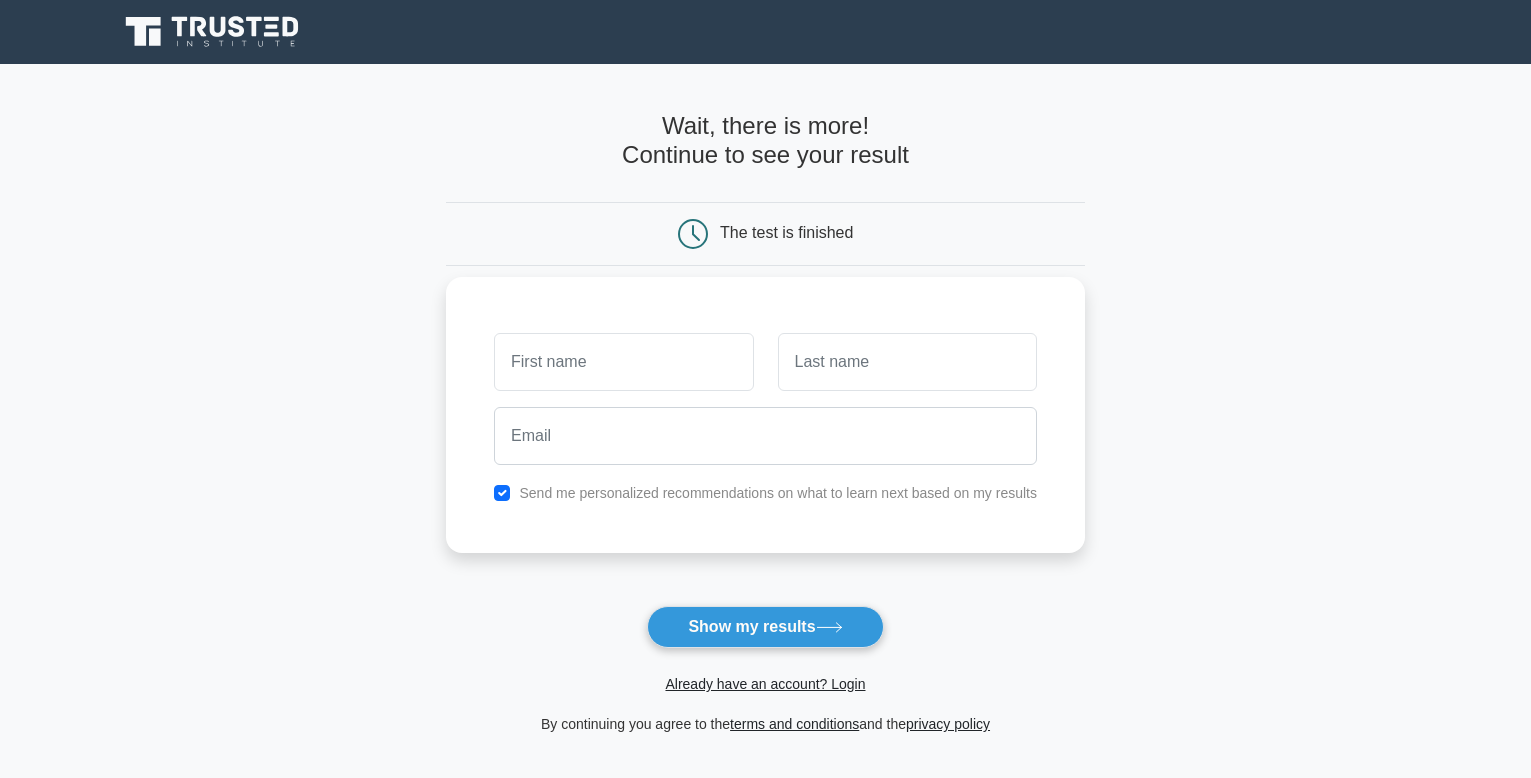 click at bounding box center [623, 362] 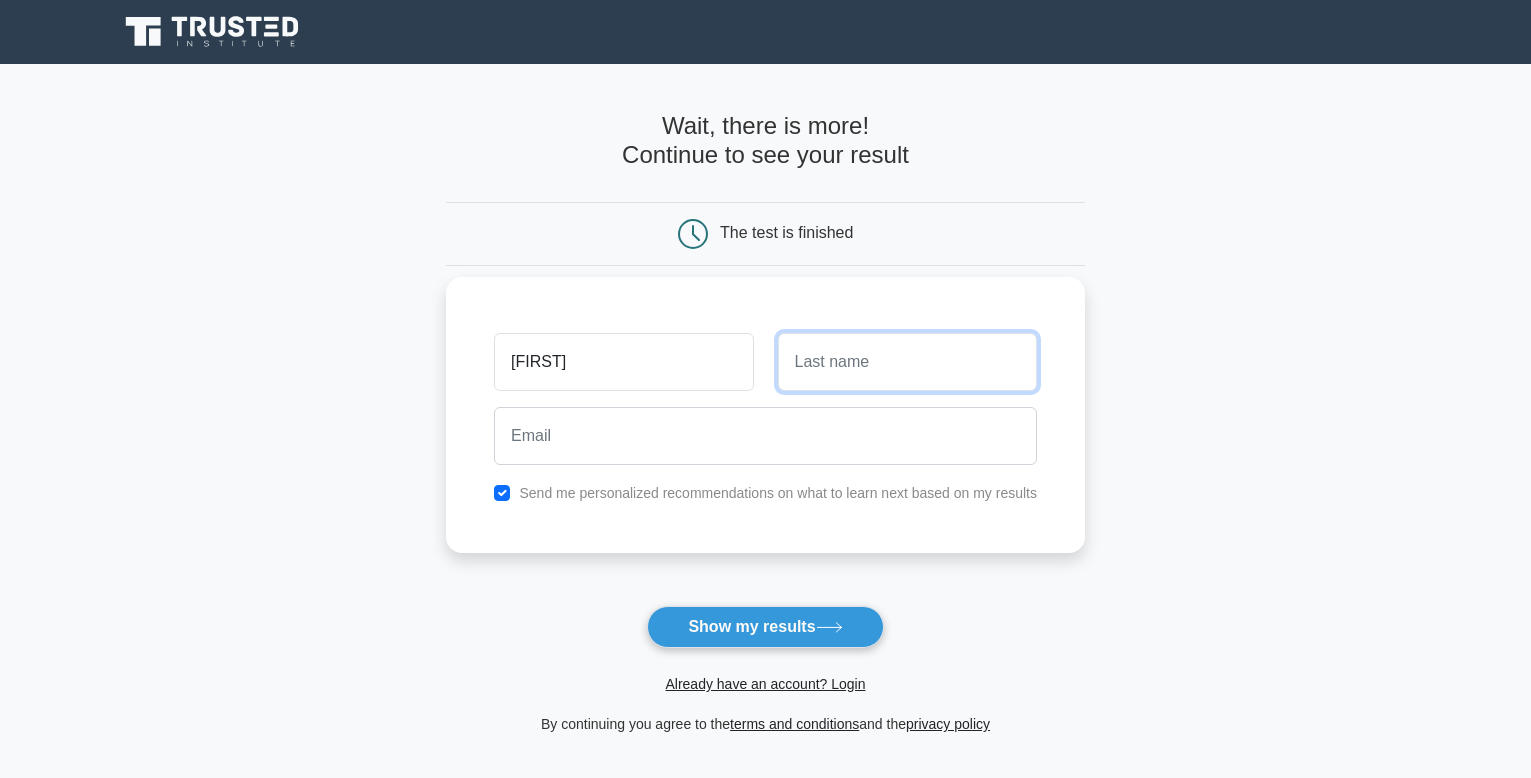 click at bounding box center [907, 362] 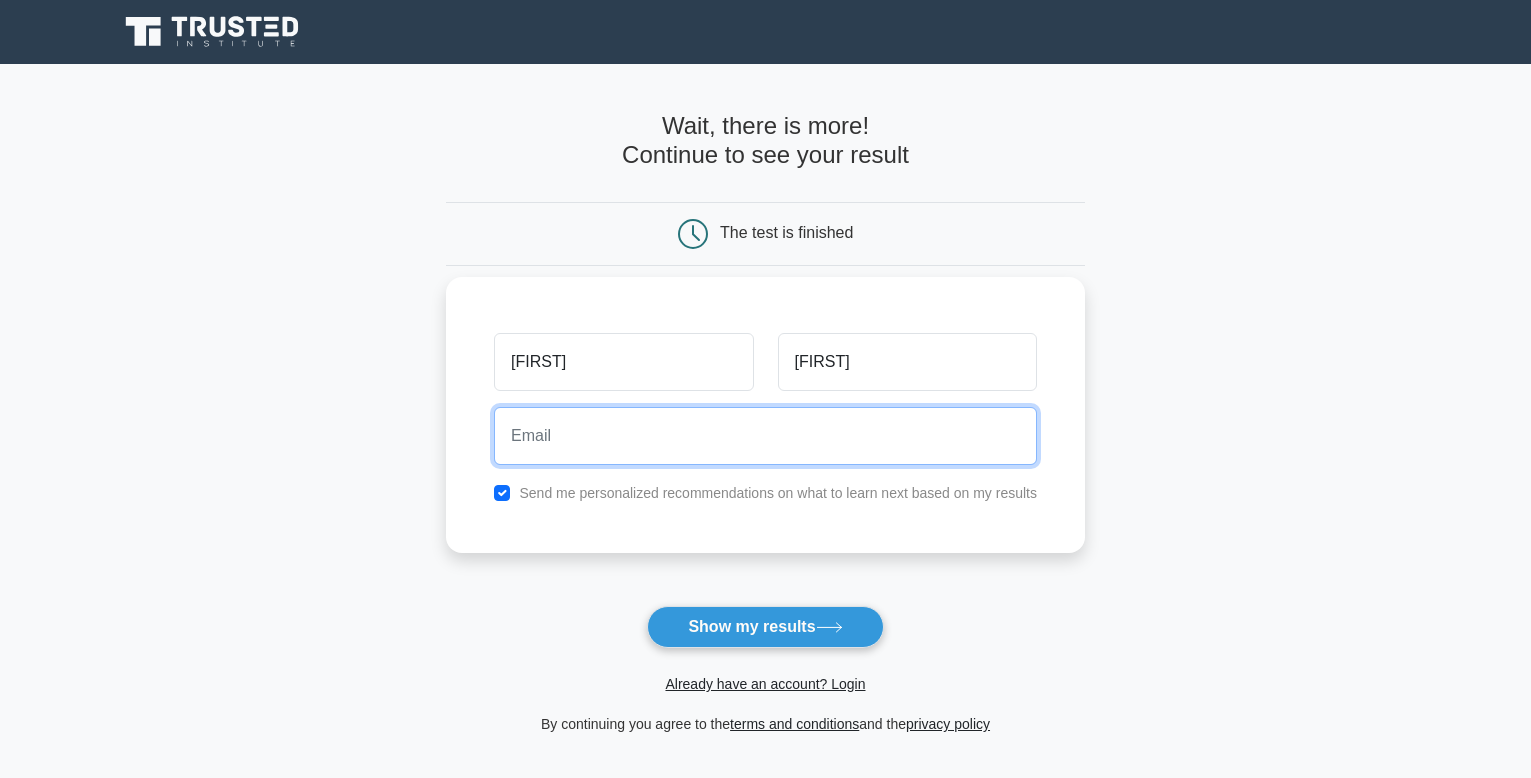 click at bounding box center (765, 436) 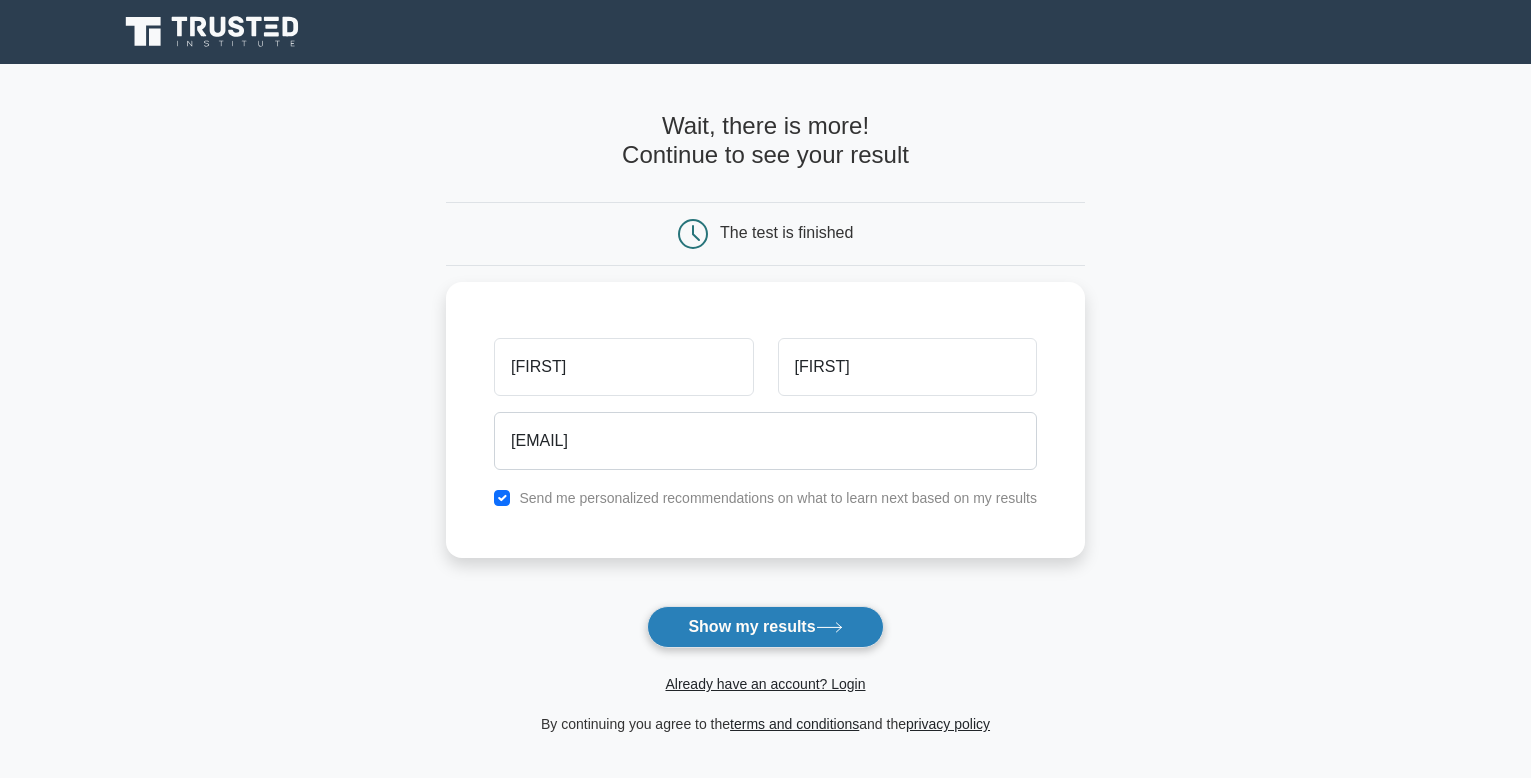 click on "Show my results" at bounding box center [765, 627] 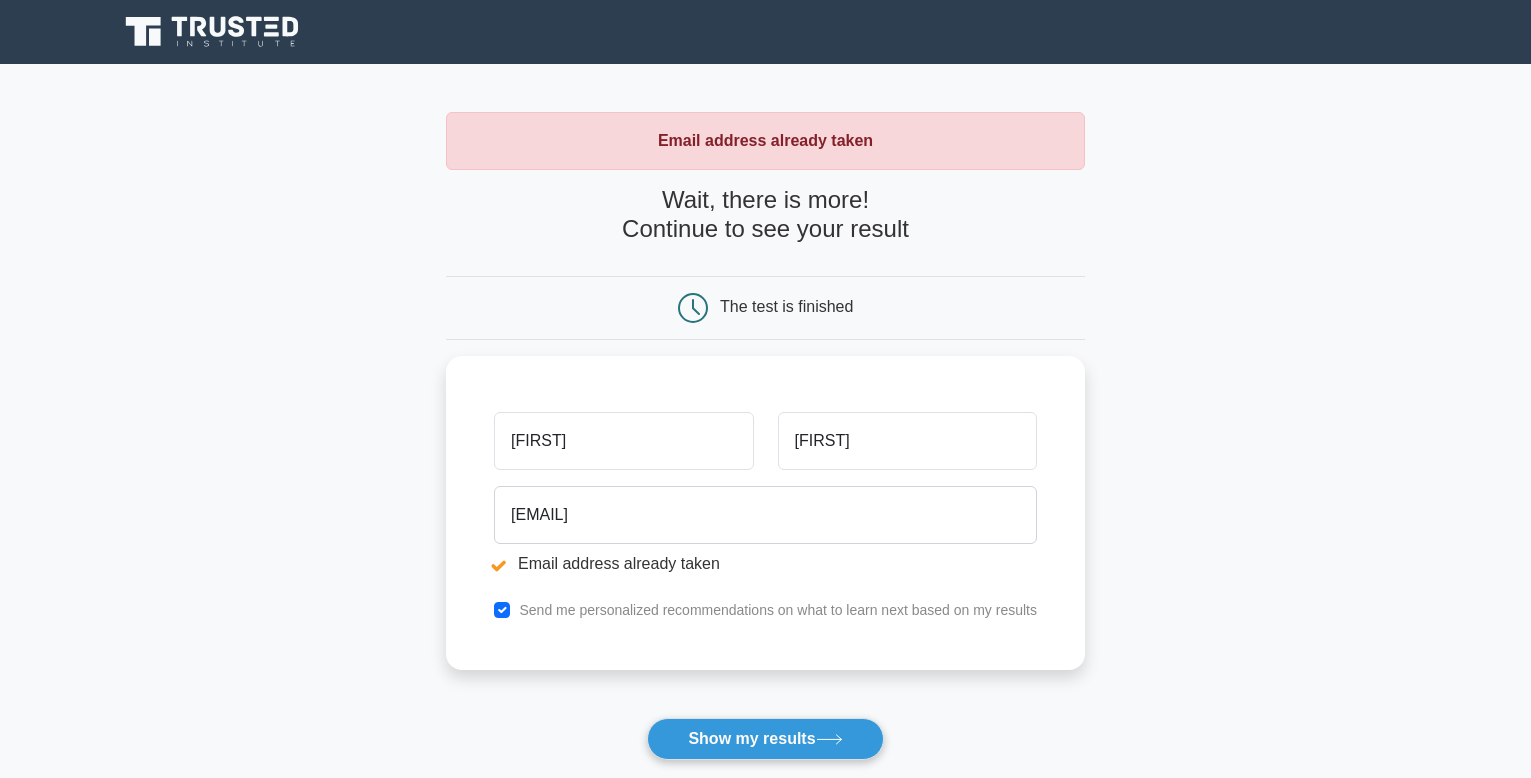 scroll, scrollTop: 0, scrollLeft: 0, axis: both 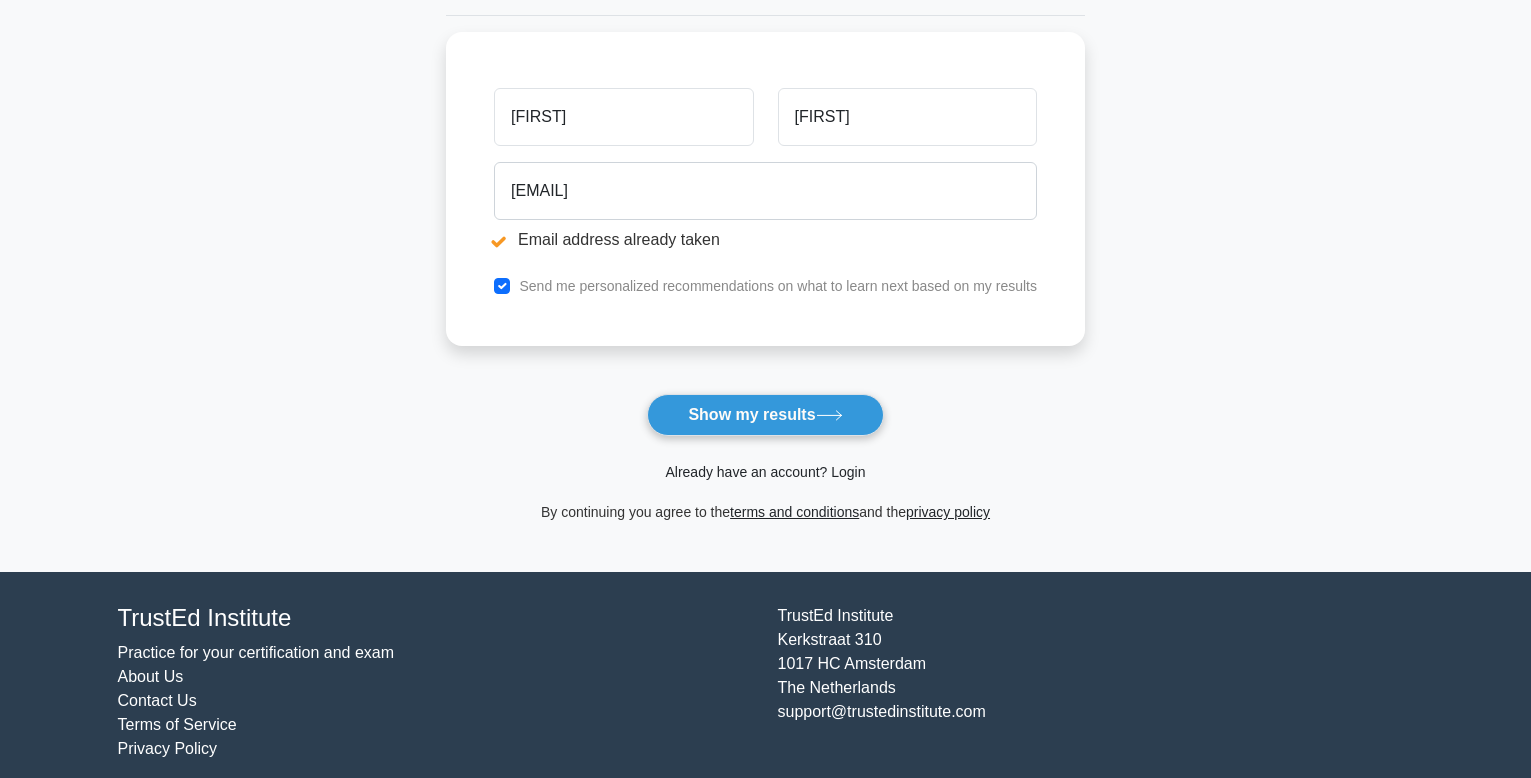 click on "Already have an account? Login" at bounding box center [765, 472] 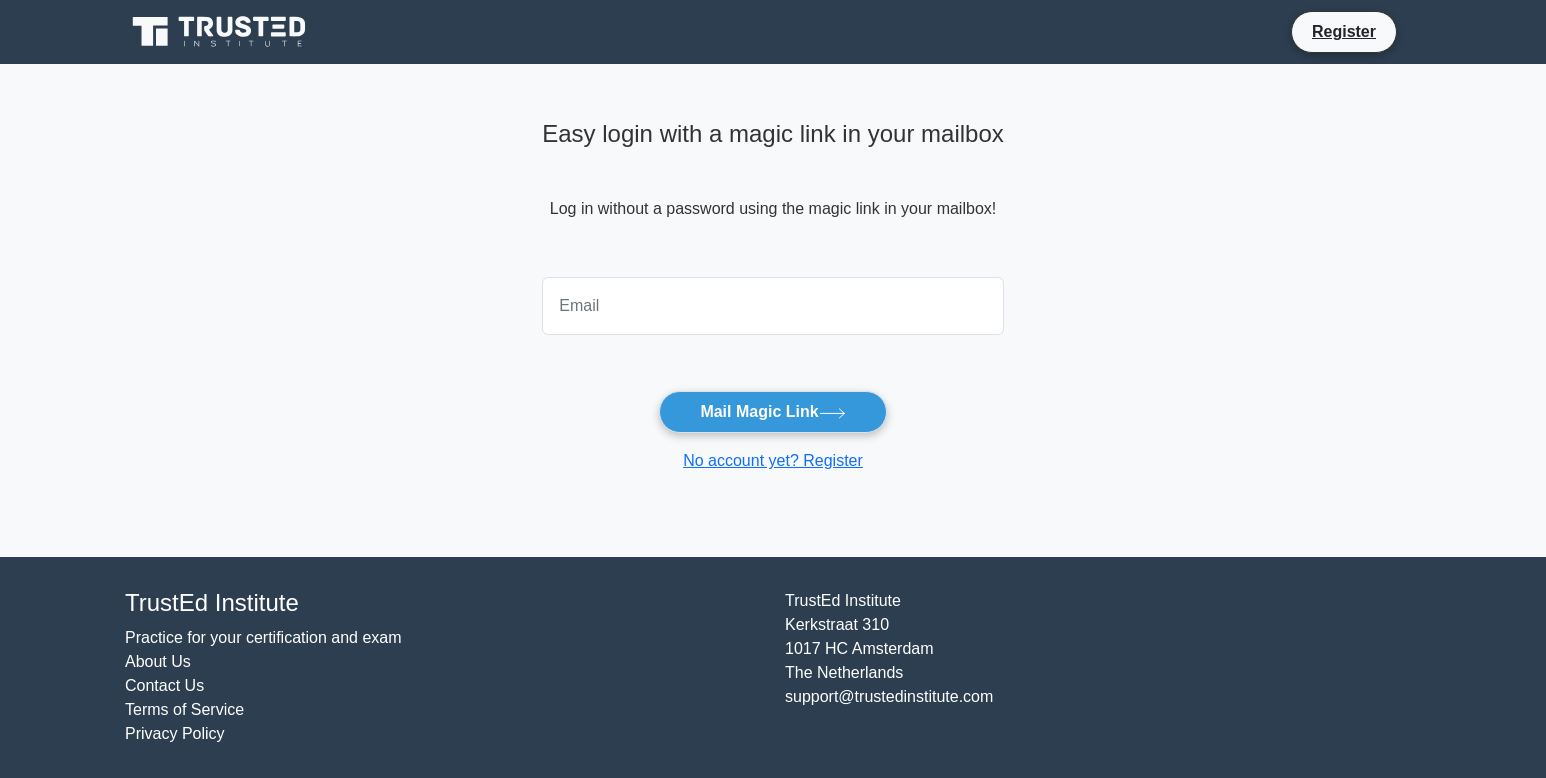 scroll, scrollTop: 0, scrollLeft: 0, axis: both 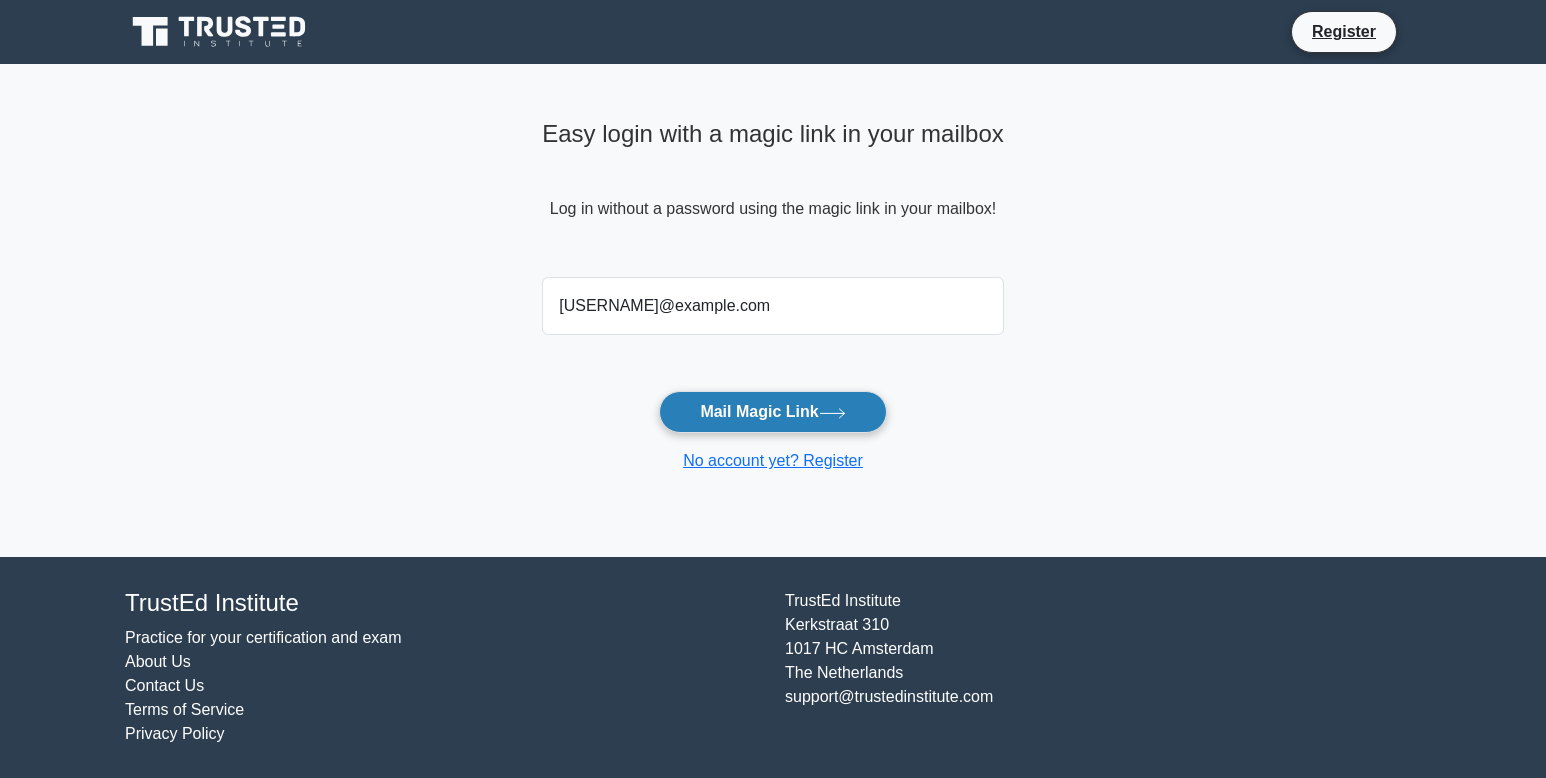 click on "Mail Magic Link" at bounding box center (772, 412) 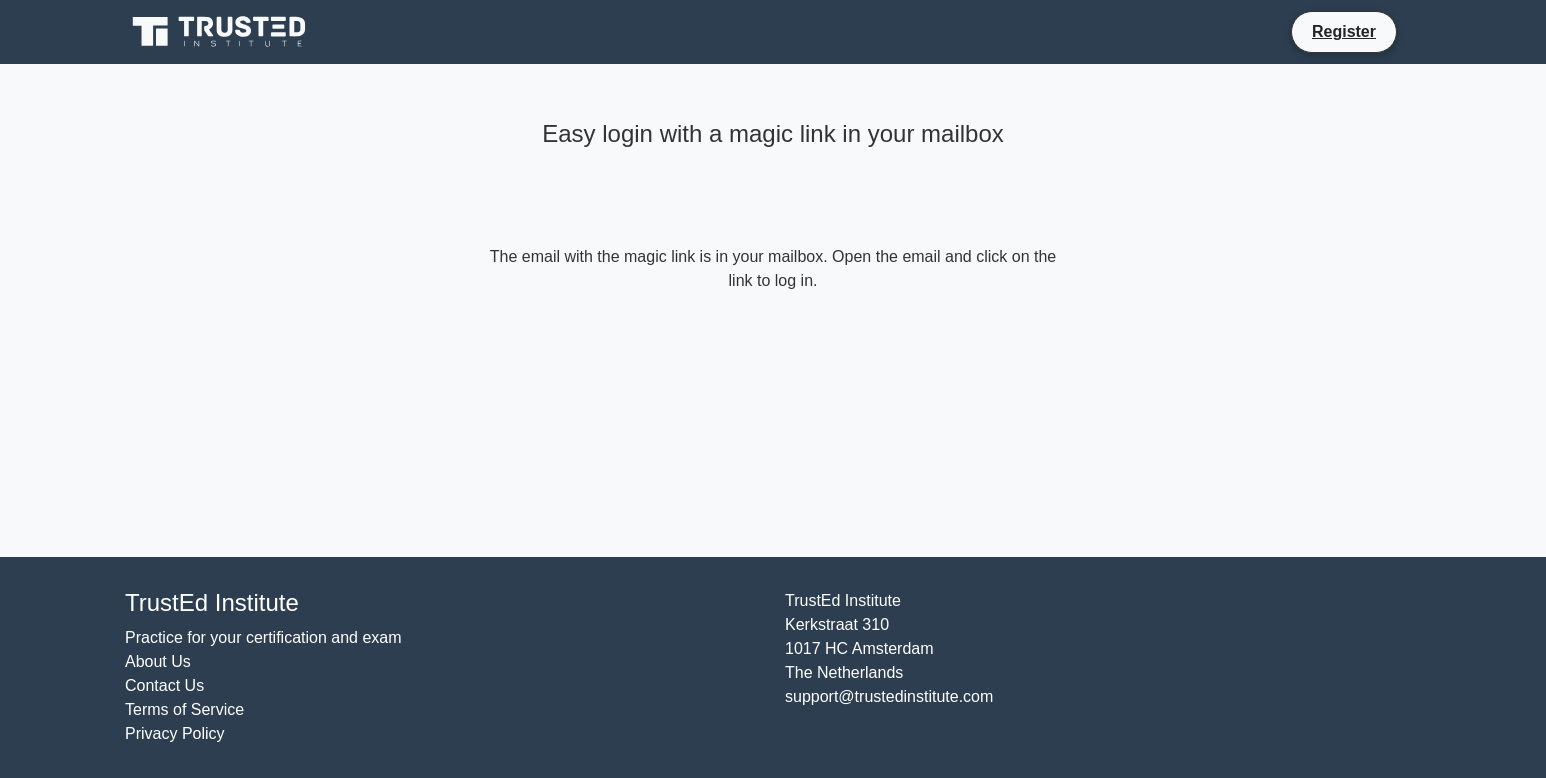scroll, scrollTop: 0, scrollLeft: 0, axis: both 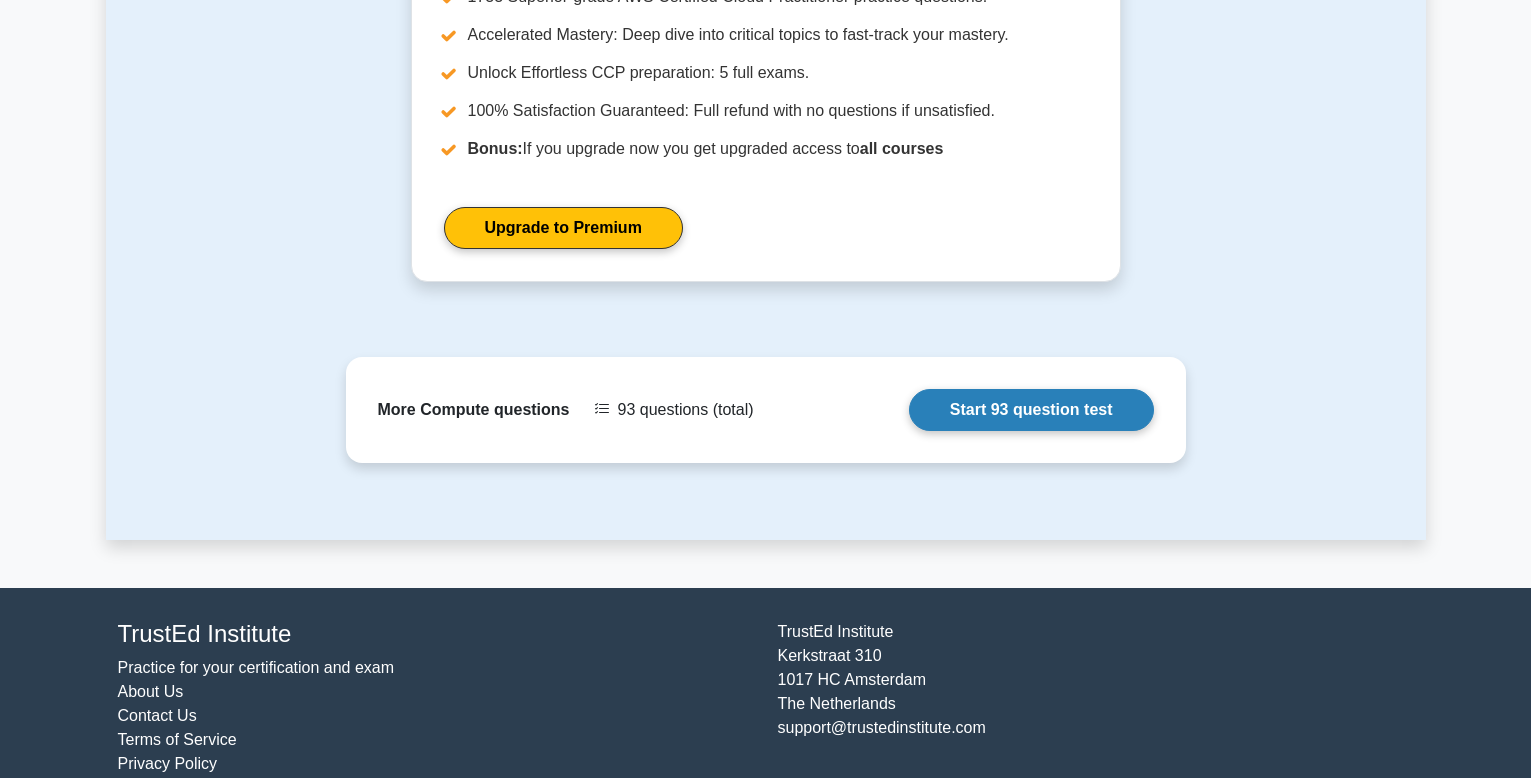 click on "Start 93 question test" at bounding box center [1031, 410] 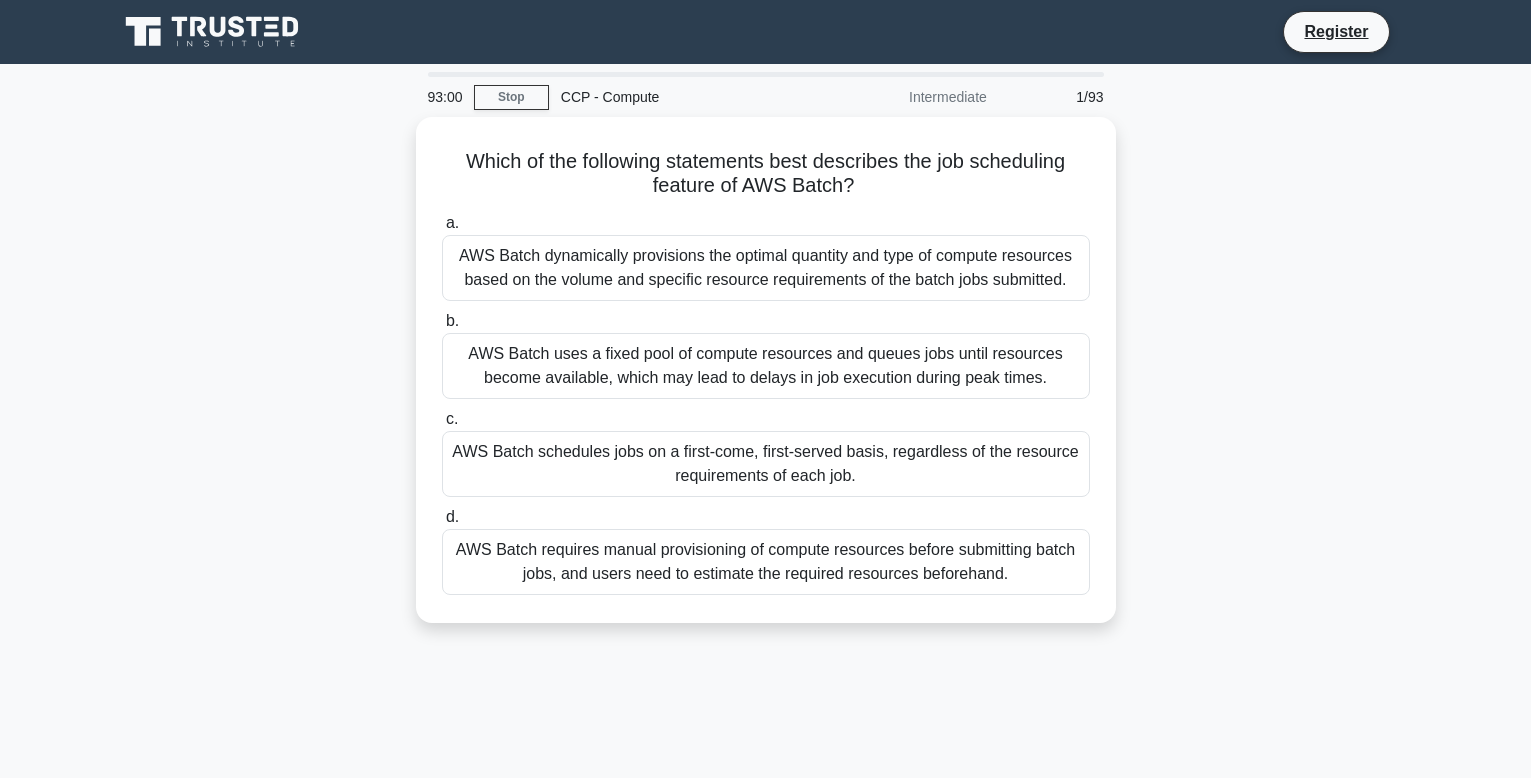 scroll, scrollTop: 0, scrollLeft: 0, axis: both 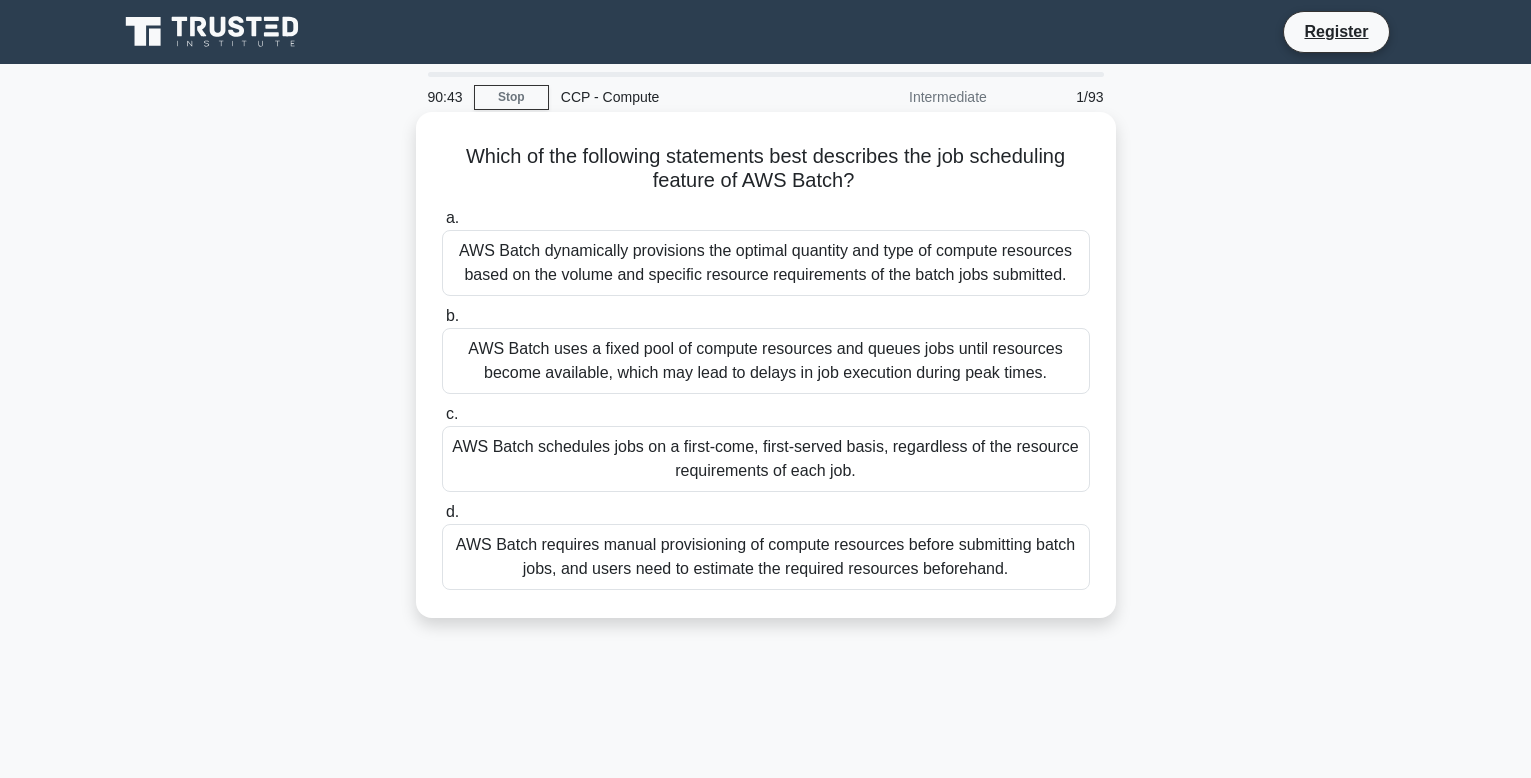 click on "AWS Batch dynamically provisions the optimal quantity and type of compute resources based on the volume and specific resource requirements of the batch jobs submitted." at bounding box center [766, 263] 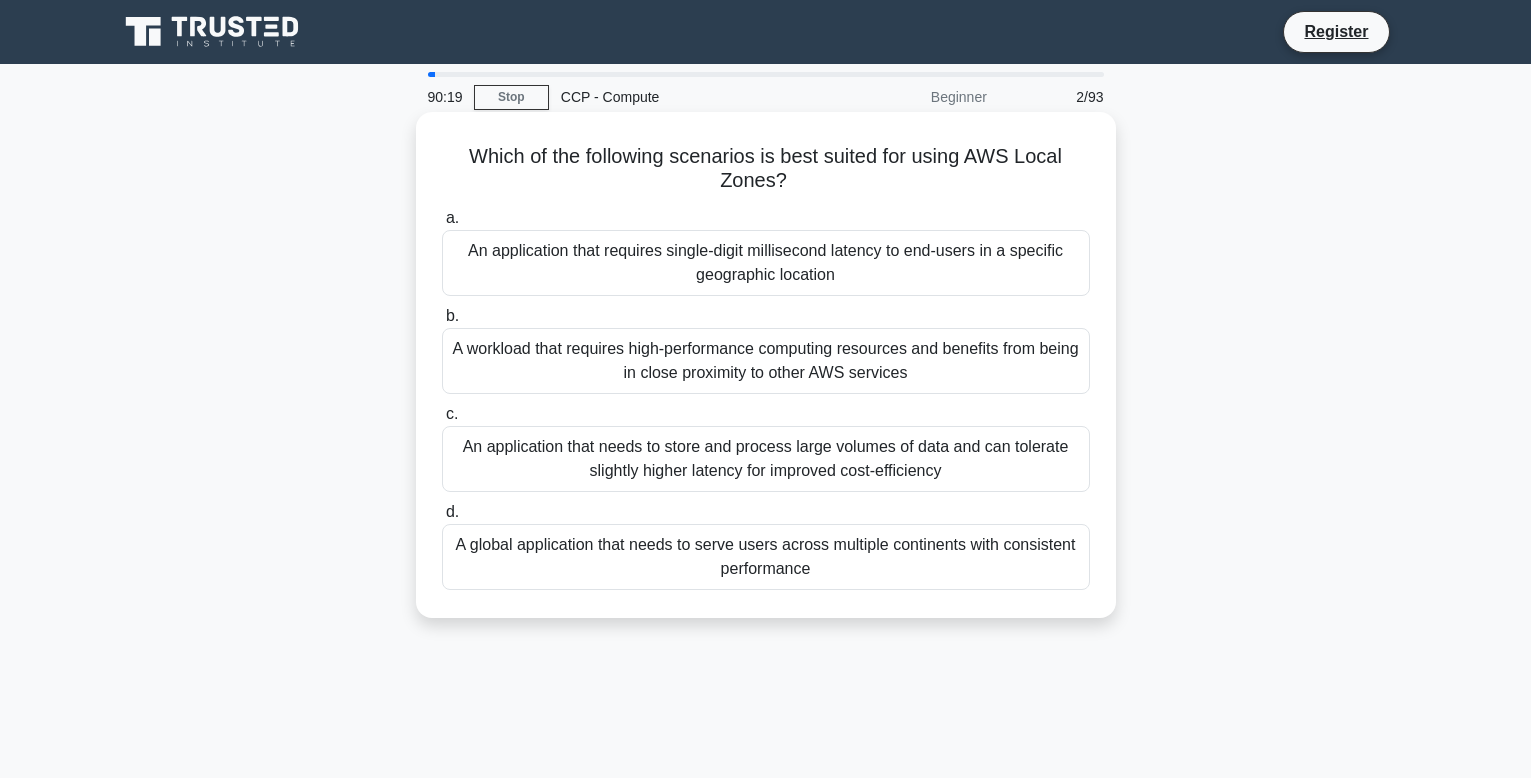 click on "An application that requires single-digit millisecond latency to end-users in a specific geographic location" at bounding box center (766, 263) 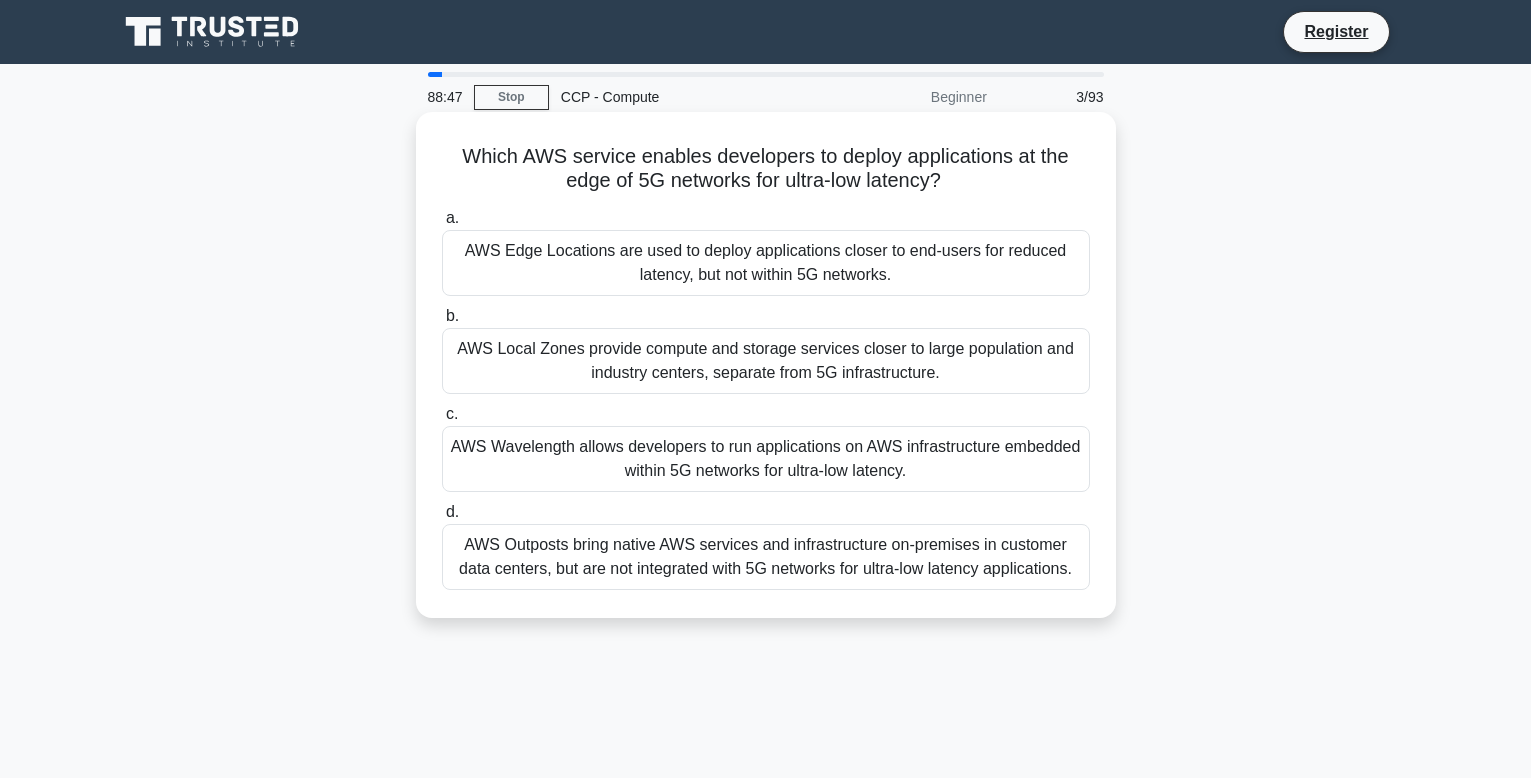 click on "AWS Wavelength allows developers to run applications on AWS infrastructure embedded within 5G networks for ultra-low latency." at bounding box center [766, 459] 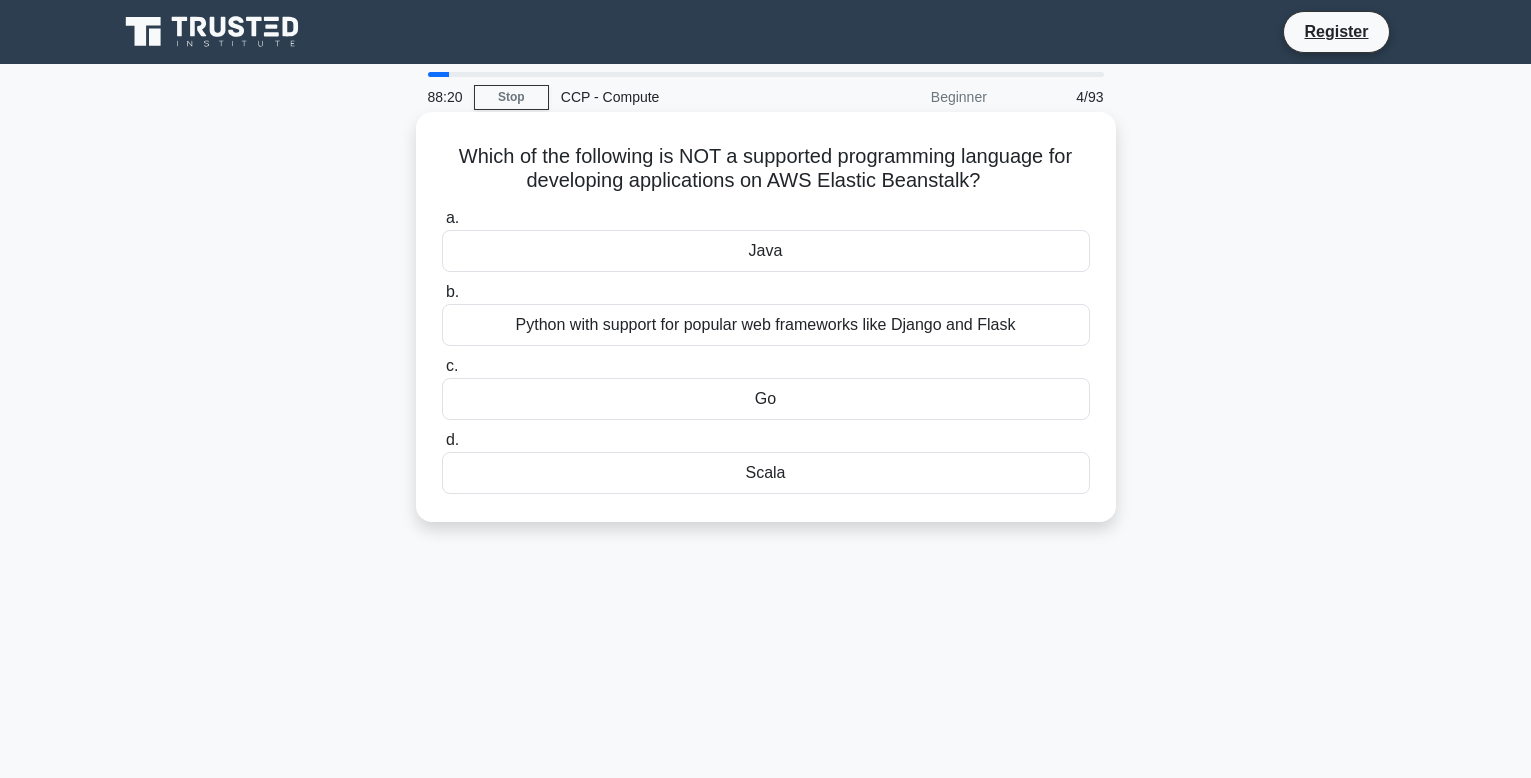 click on "Scala" at bounding box center [766, 473] 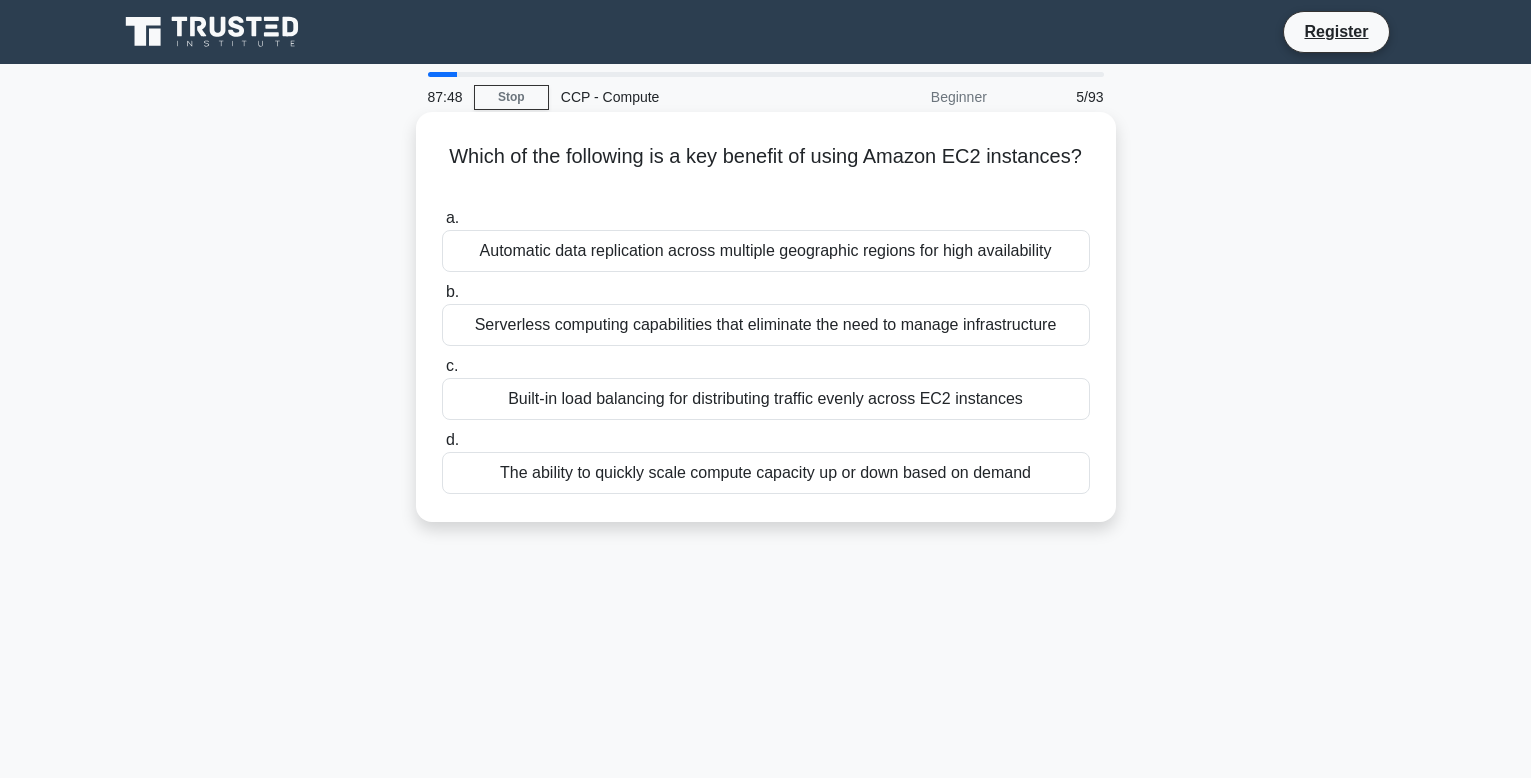 click on "Automatic data replication across multiple geographic regions for high availability" at bounding box center [766, 251] 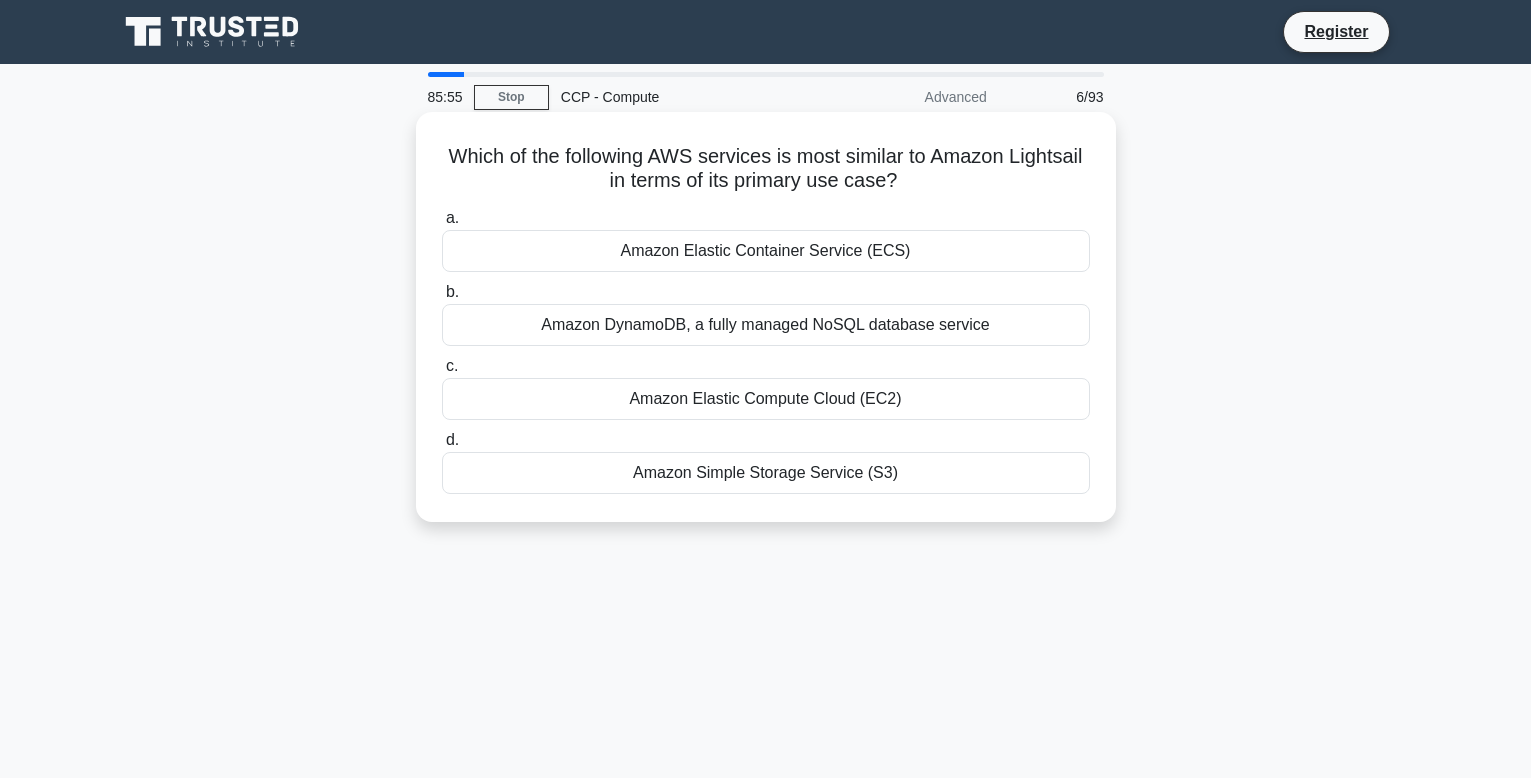 click on "Amazon Elastic Compute Cloud (EC2)" at bounding box center (766, 399) 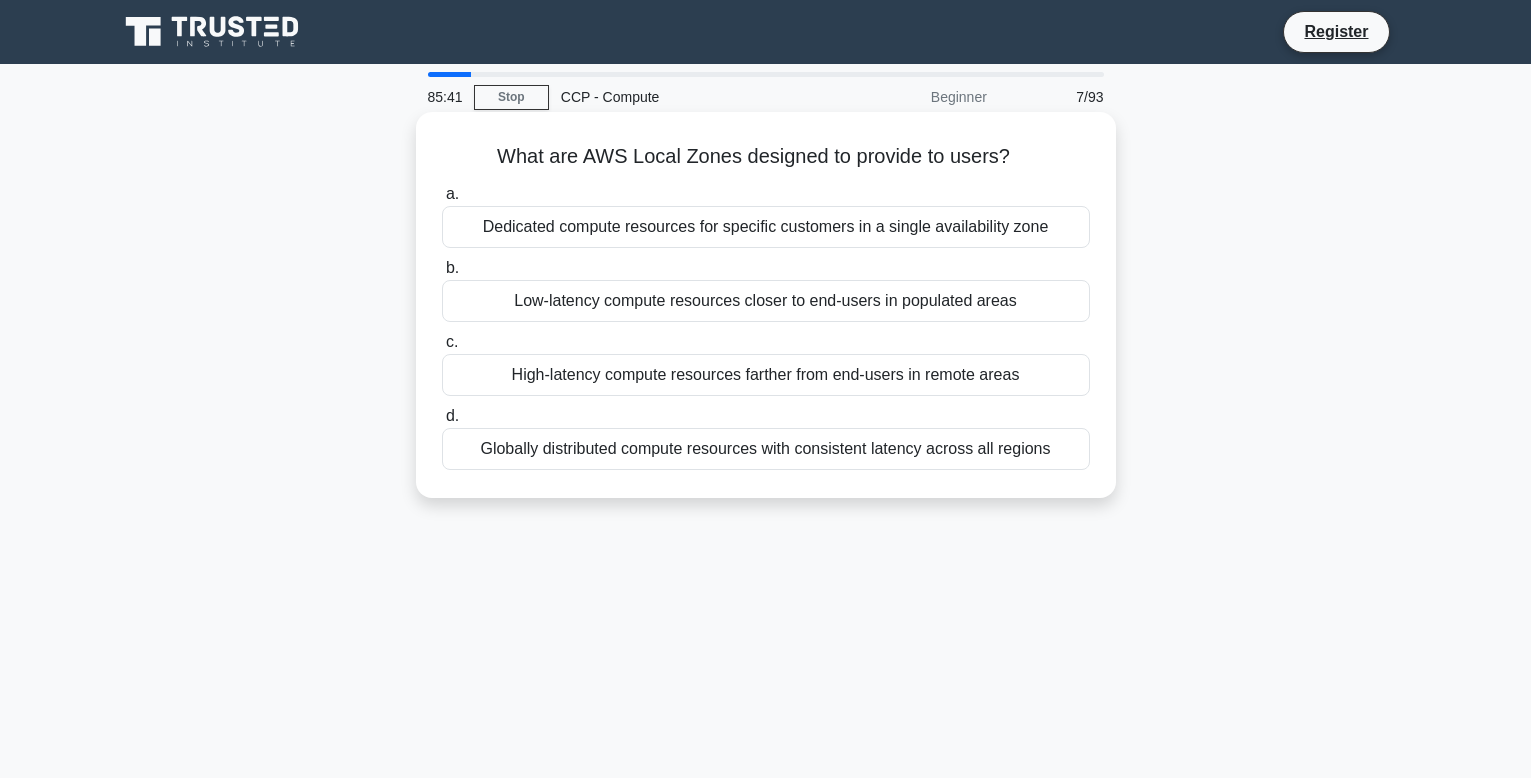 click on "Low-latency compute resources closer to end-users in populated areas" at bounding box center (766, 301) 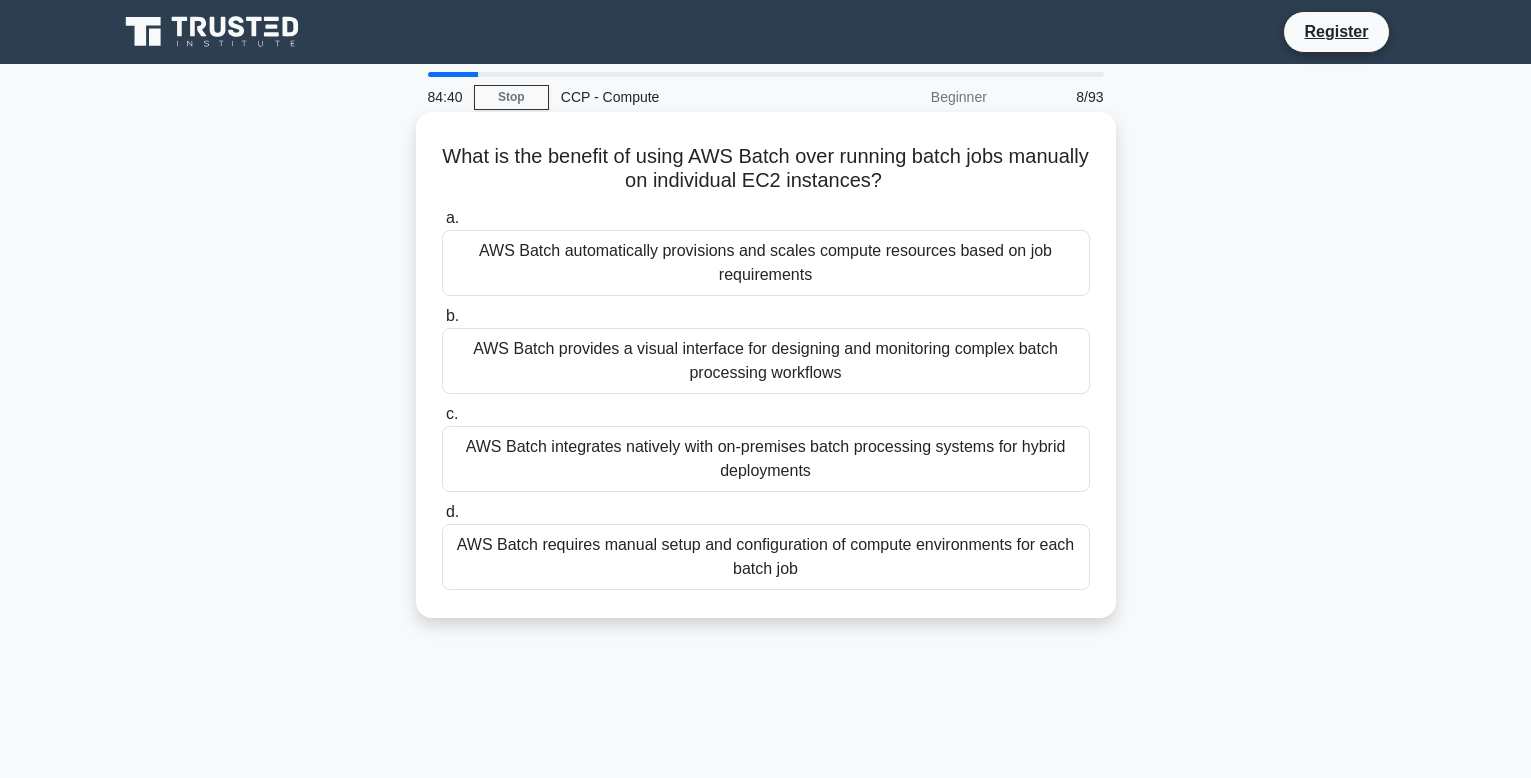 click on "AWS Batch automatically provisions and scales compute resources based on job requirements" at bounding box center (766, 263) 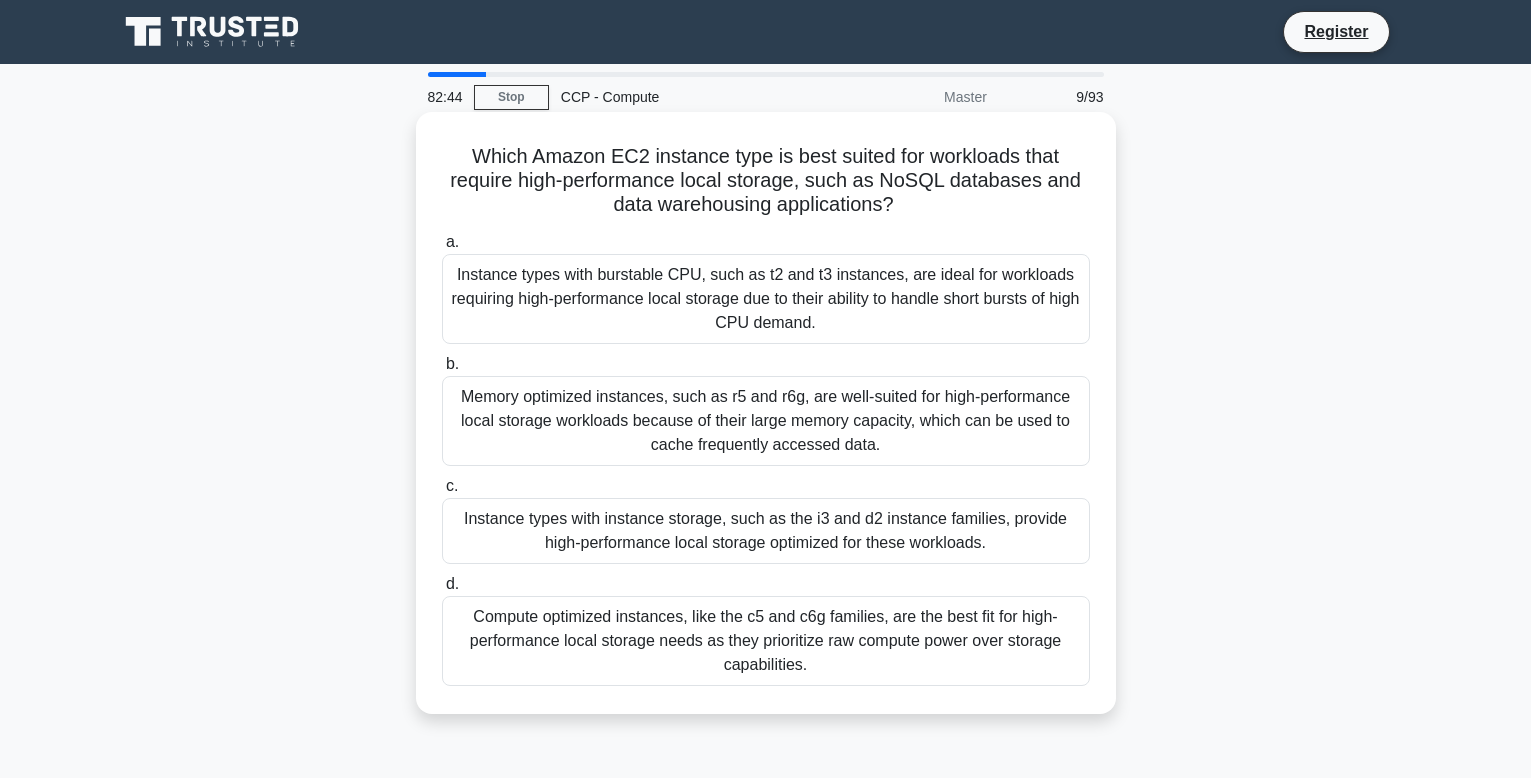 click on "Instance types with instance storage, such as the i3 and d2 instance families, provide high-performance local storage optimized for these workloads." at bounding box center [766, 531] 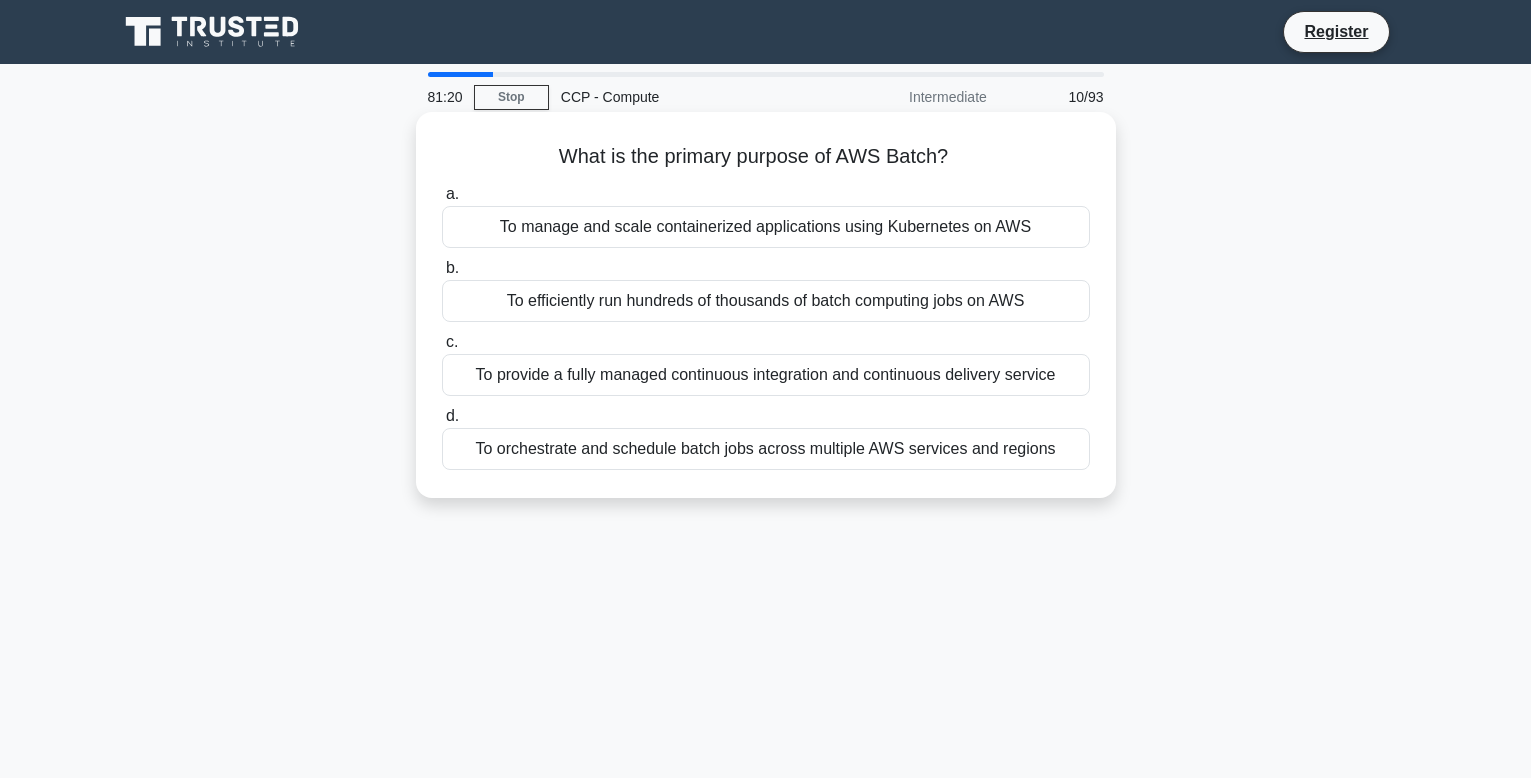 click on "To efficiently run hundreds of thousands of batch computing jobs on AWS" at bounding box center (766, 301) 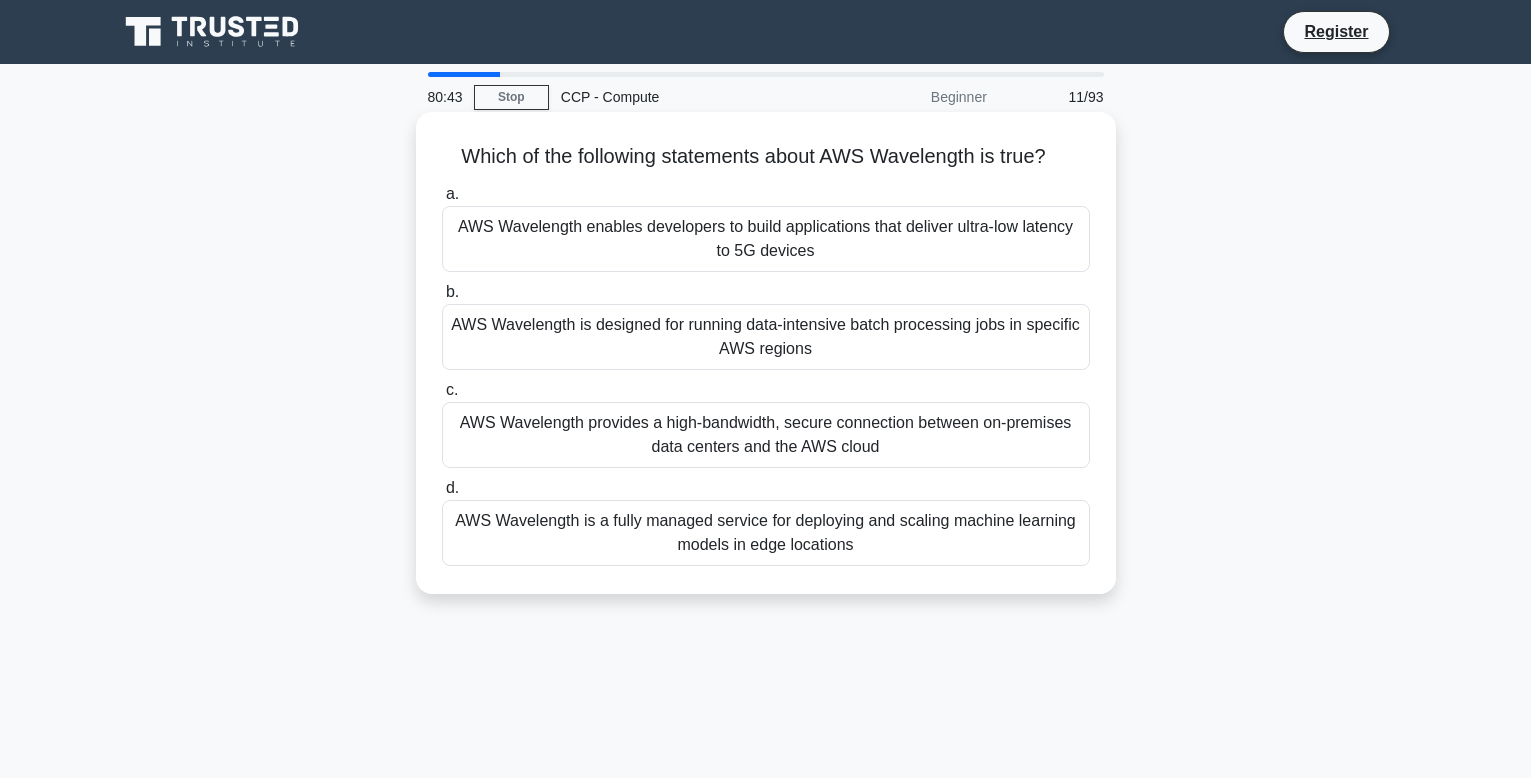 click on "AWS Wavelength enables developers to build applications that deliver ultra-low latency to 5G devices" at bounding box center (766, 239) 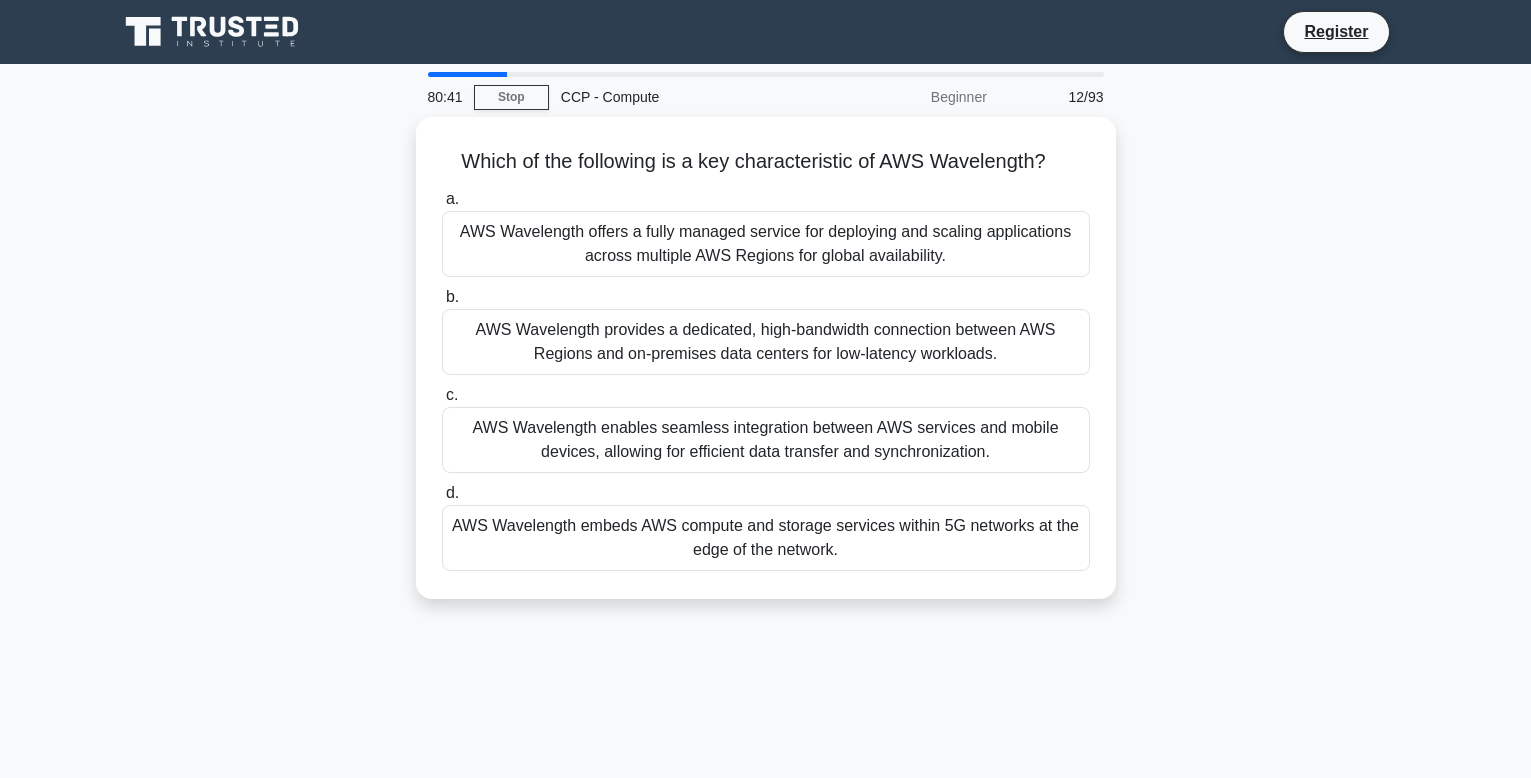 click on "AWS Wavelength offers a fully managed service for deploying and scaling applications across multiple AWS Regions for global availability." at bounding box center [766, 244] 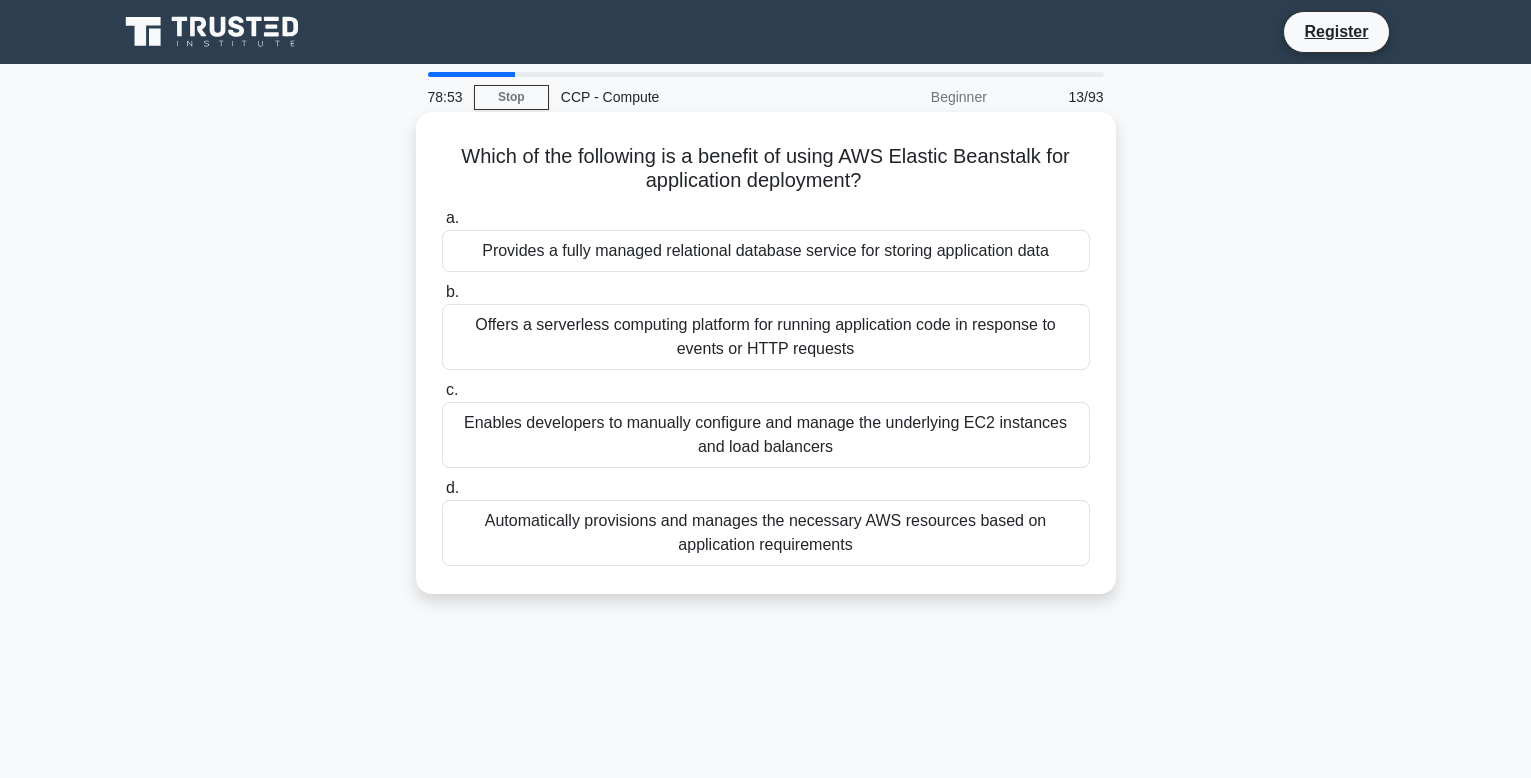 click on "Enables developers to manually configure and manage the underlying EC2 instances and load balancers" at bounding box center [766, 435] 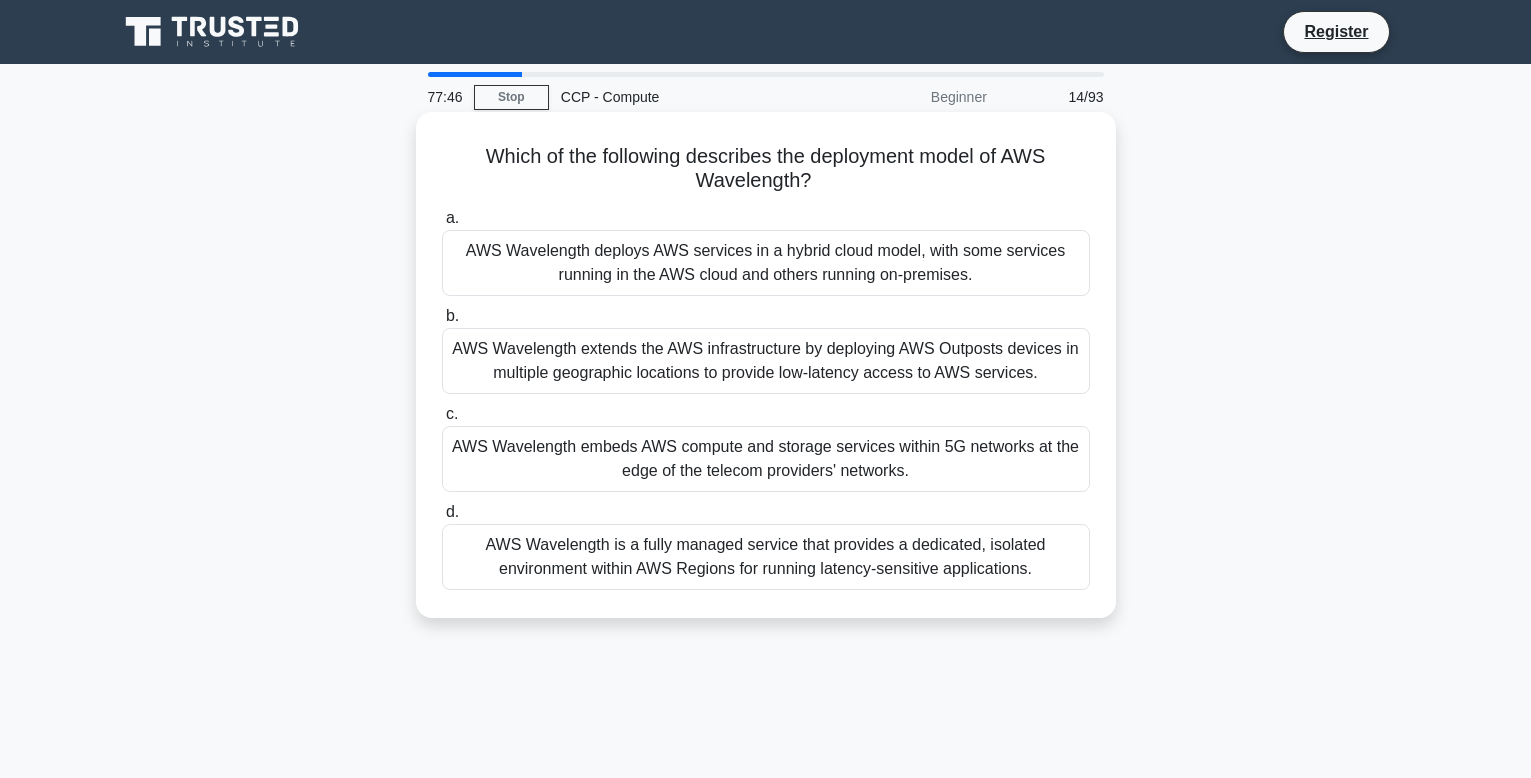 click on "AWS Wavelength embeds AWS compute and storage services within 5G networks at the edge of the telecom providers' networks." at bounding box center [766, 459] 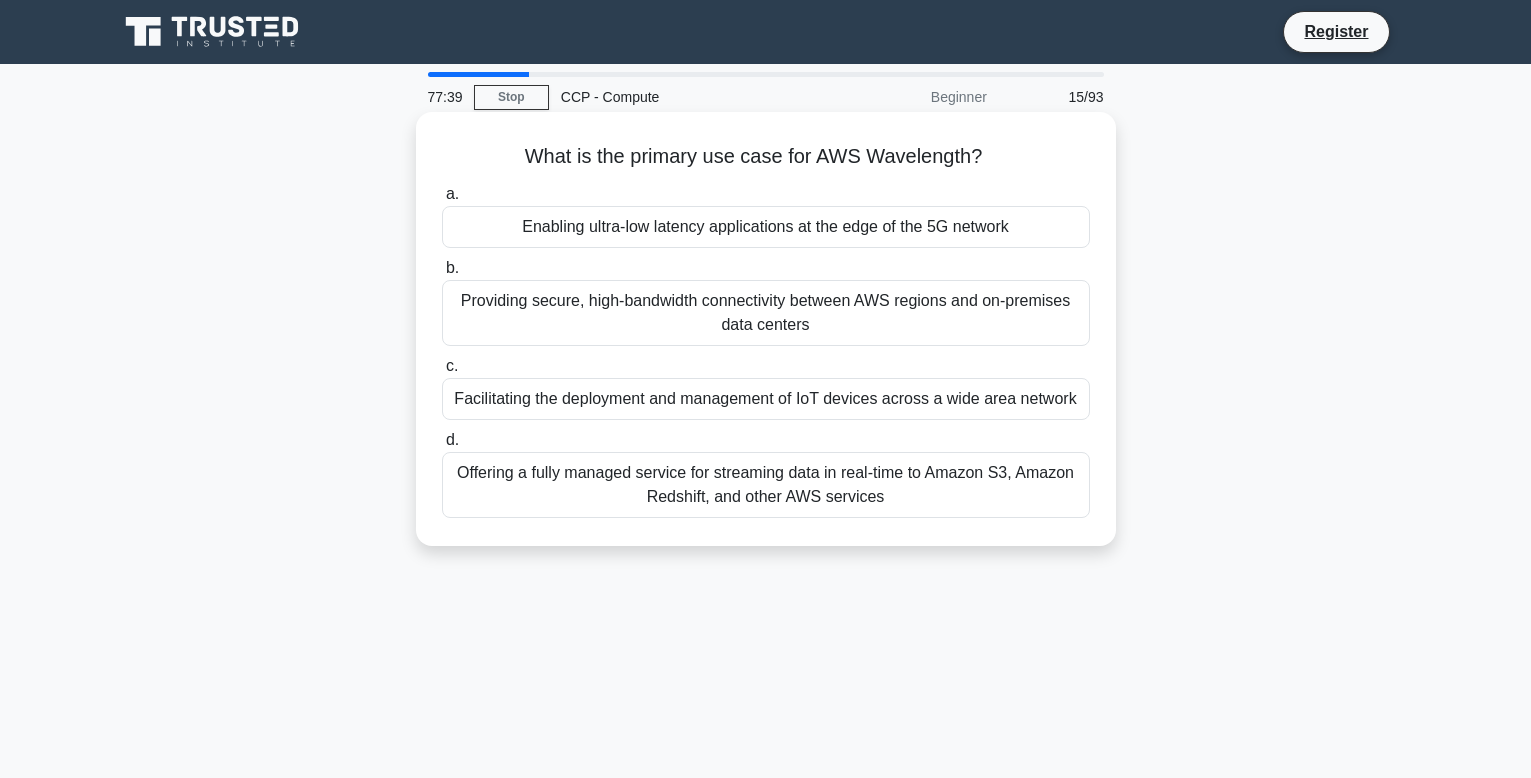 click on "Enabling ultra-low latency applications at the edge of the 5G network" at bounding box center [766, 227] 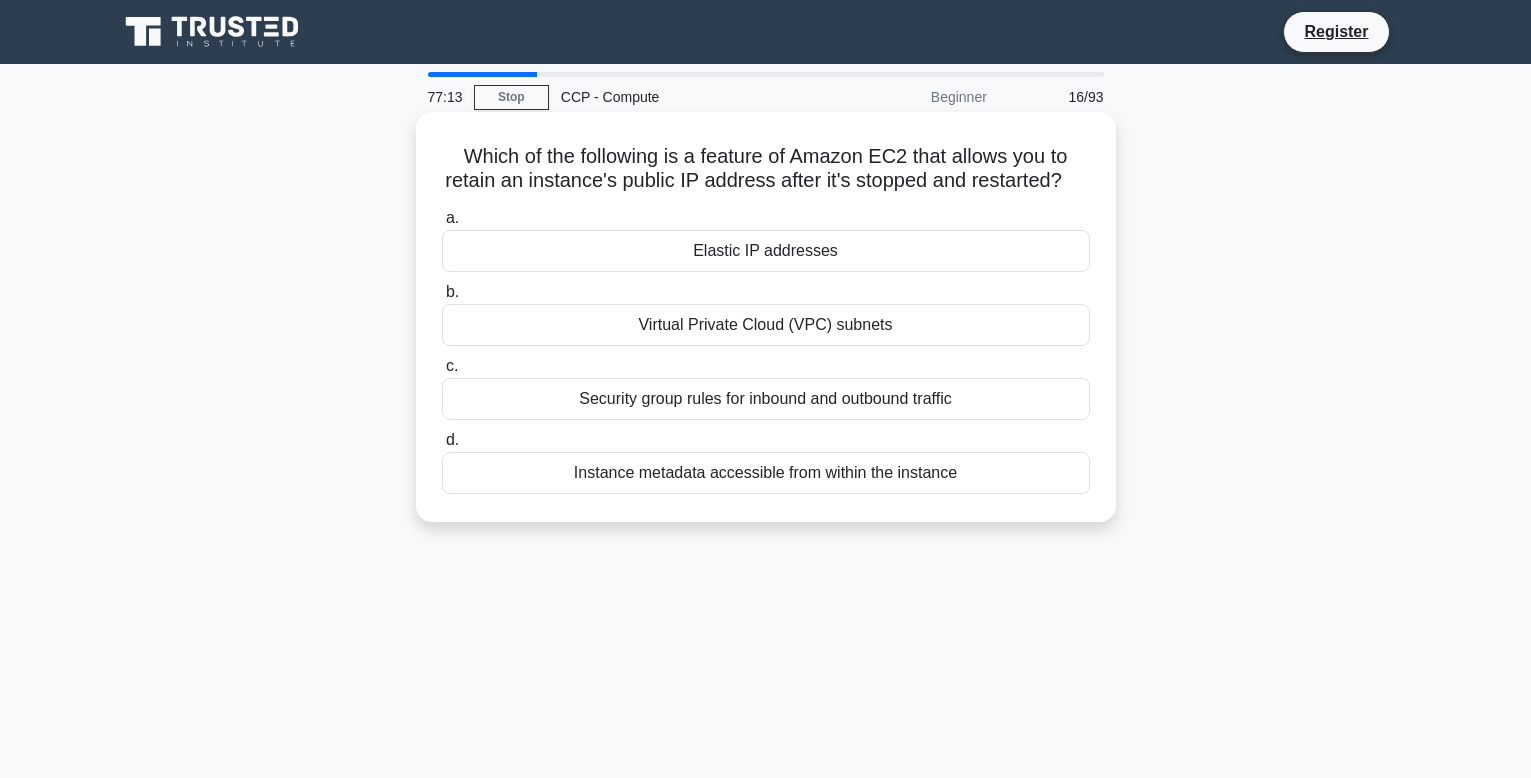 click on "Elastic IP addresses" at bounding box center (766, 251) 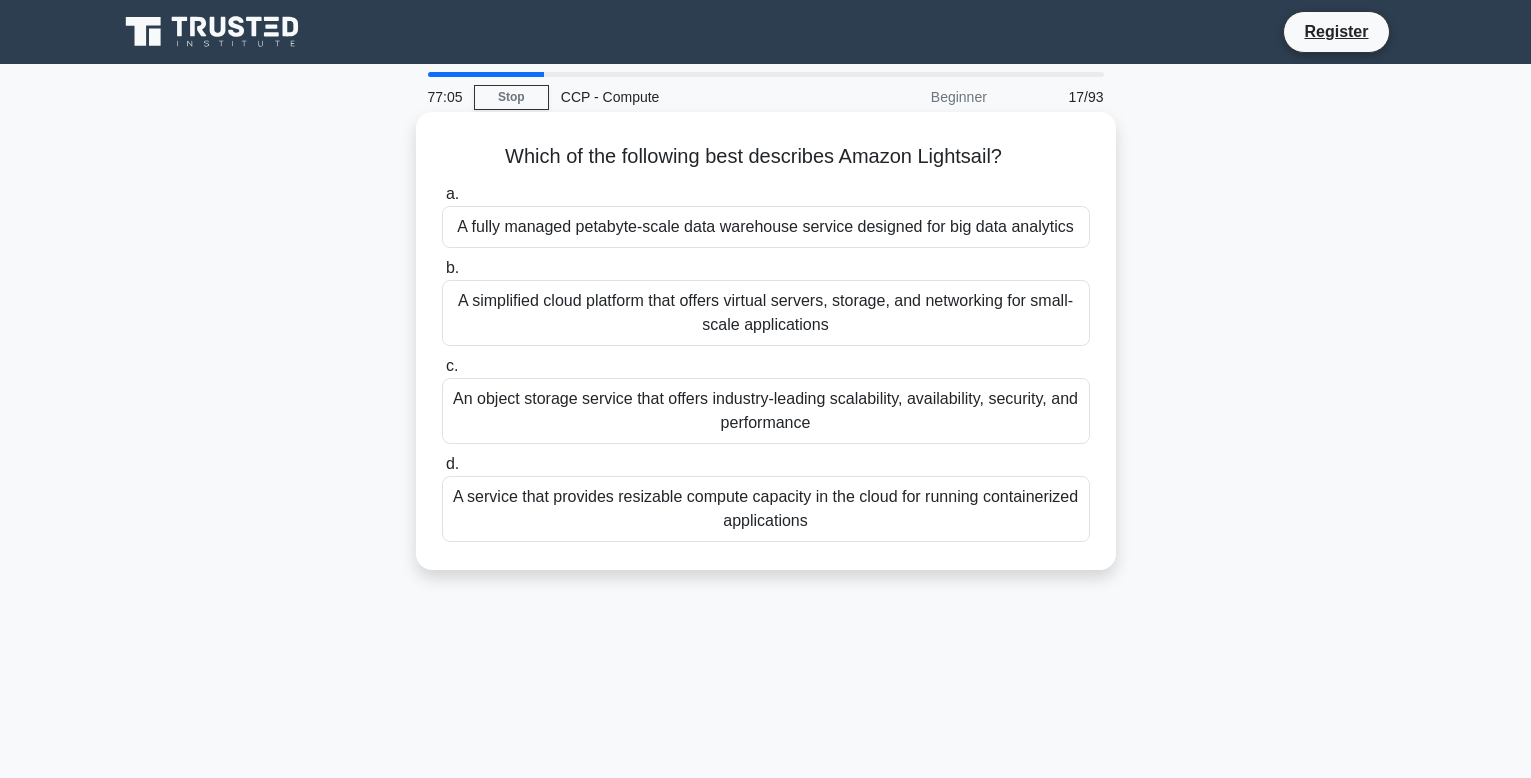 click on "A simplified cloud platform that offers virtual servers, storage, and networking for small-scale applications" at bounding box center (766, 313) 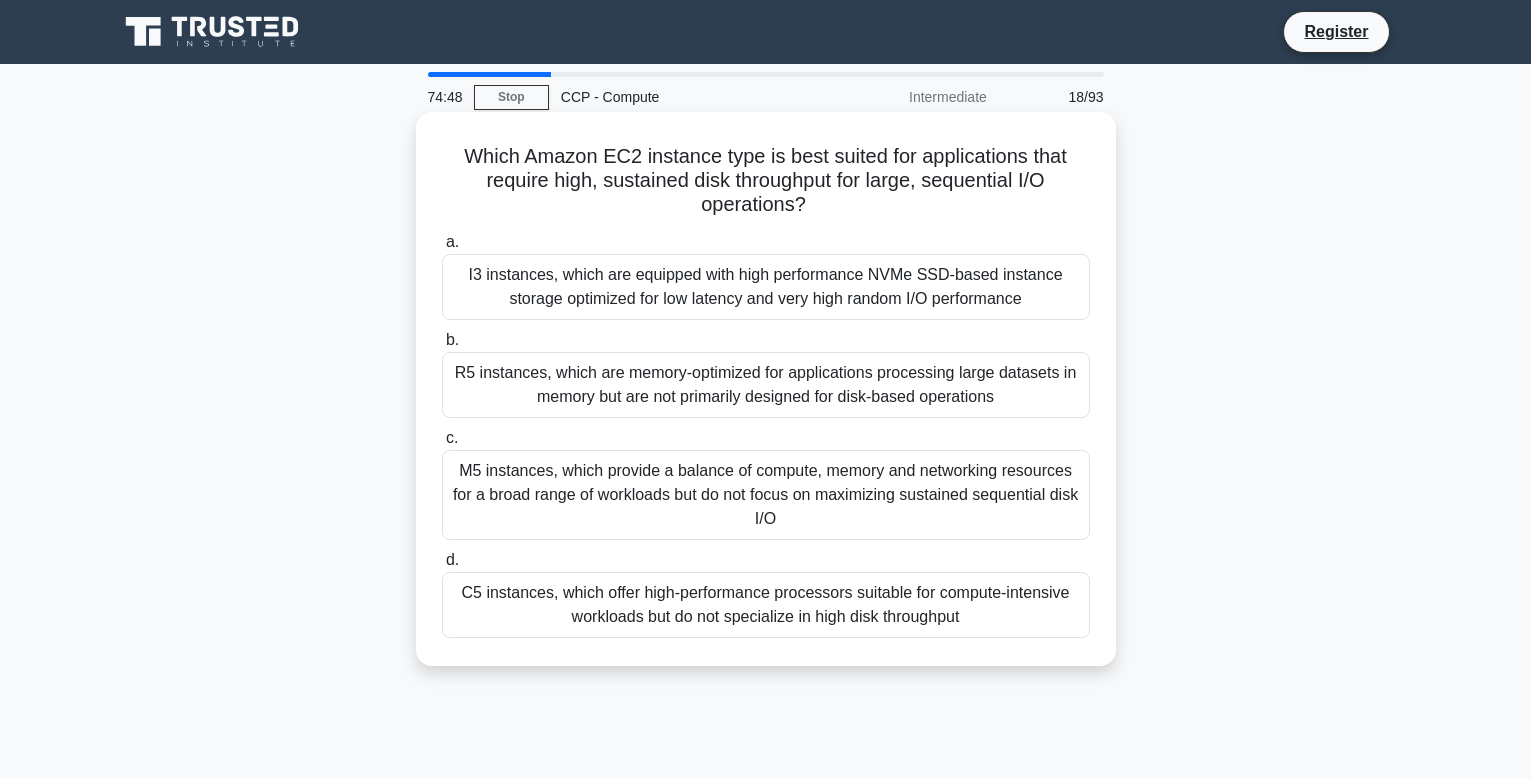 click on "I3 instances, which are equipped with high performance NVMe SSD-based instance storage optimized for low latency and very high random I/O performance" at bounding box center (766, 287) 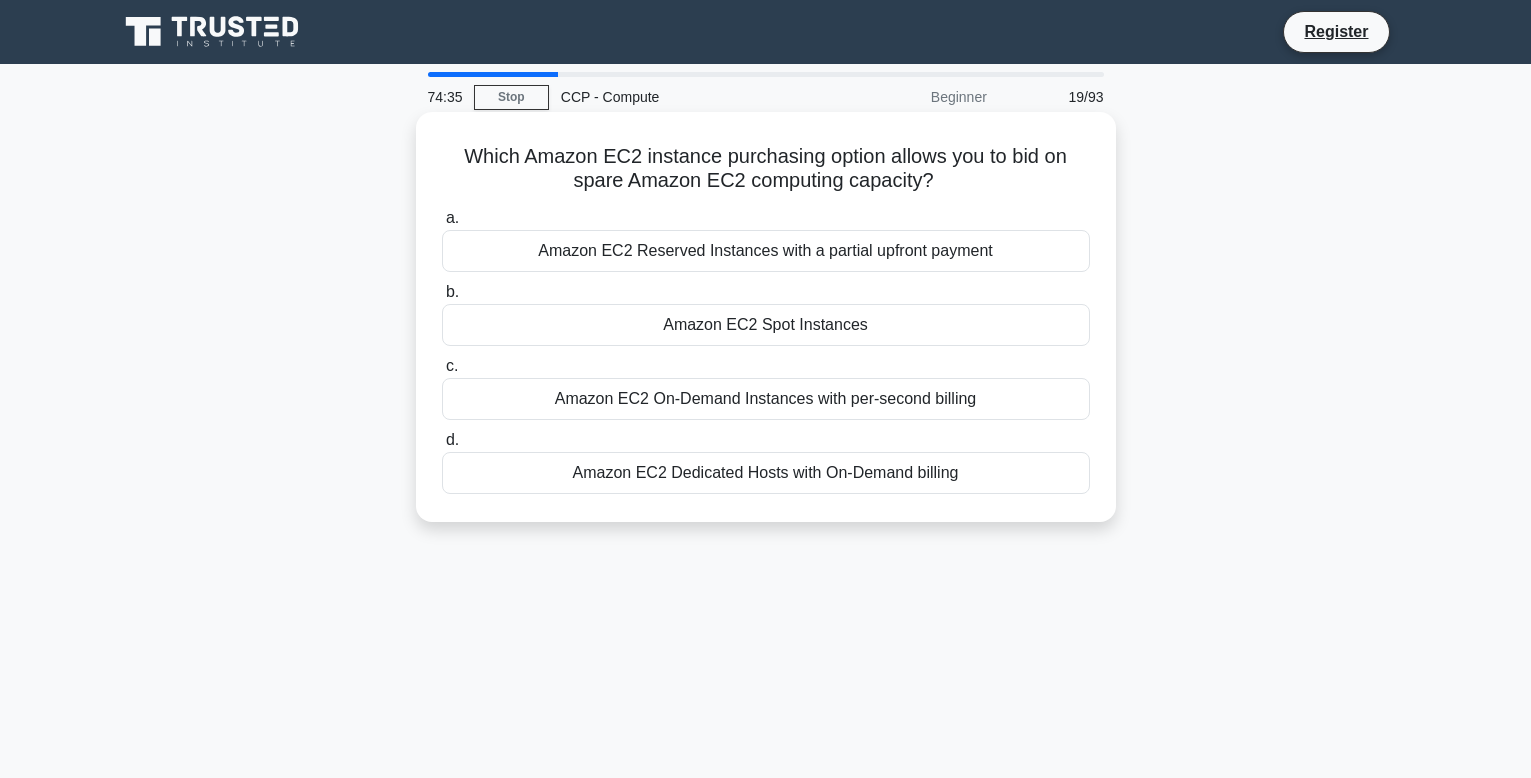 click on "Amazon EC2 Spot Instances" at bounding box center [766, 325] 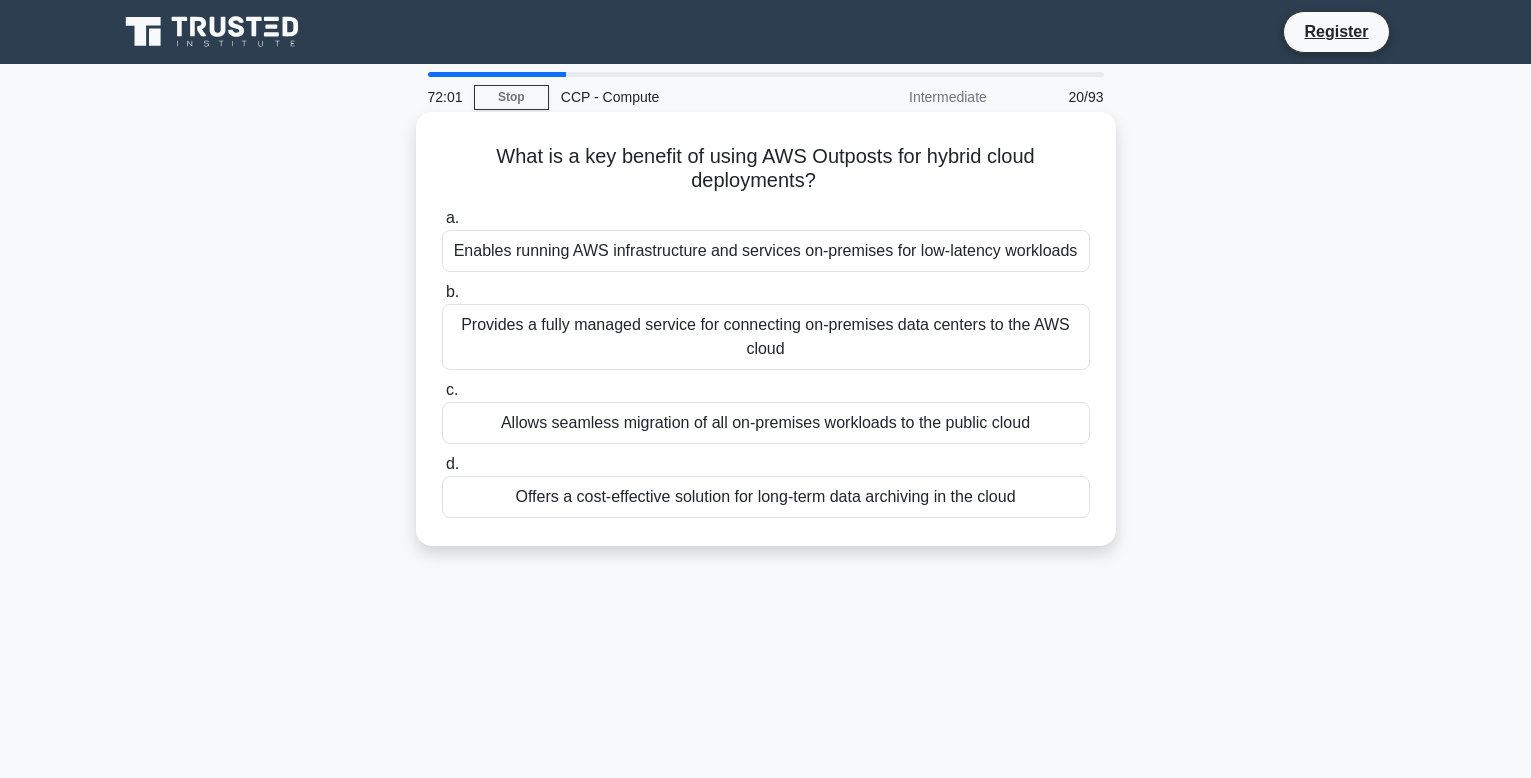 click on "Enables running AWS infrastructure and services on-premises for low-latency workloads" at bounding box center (766, 251) 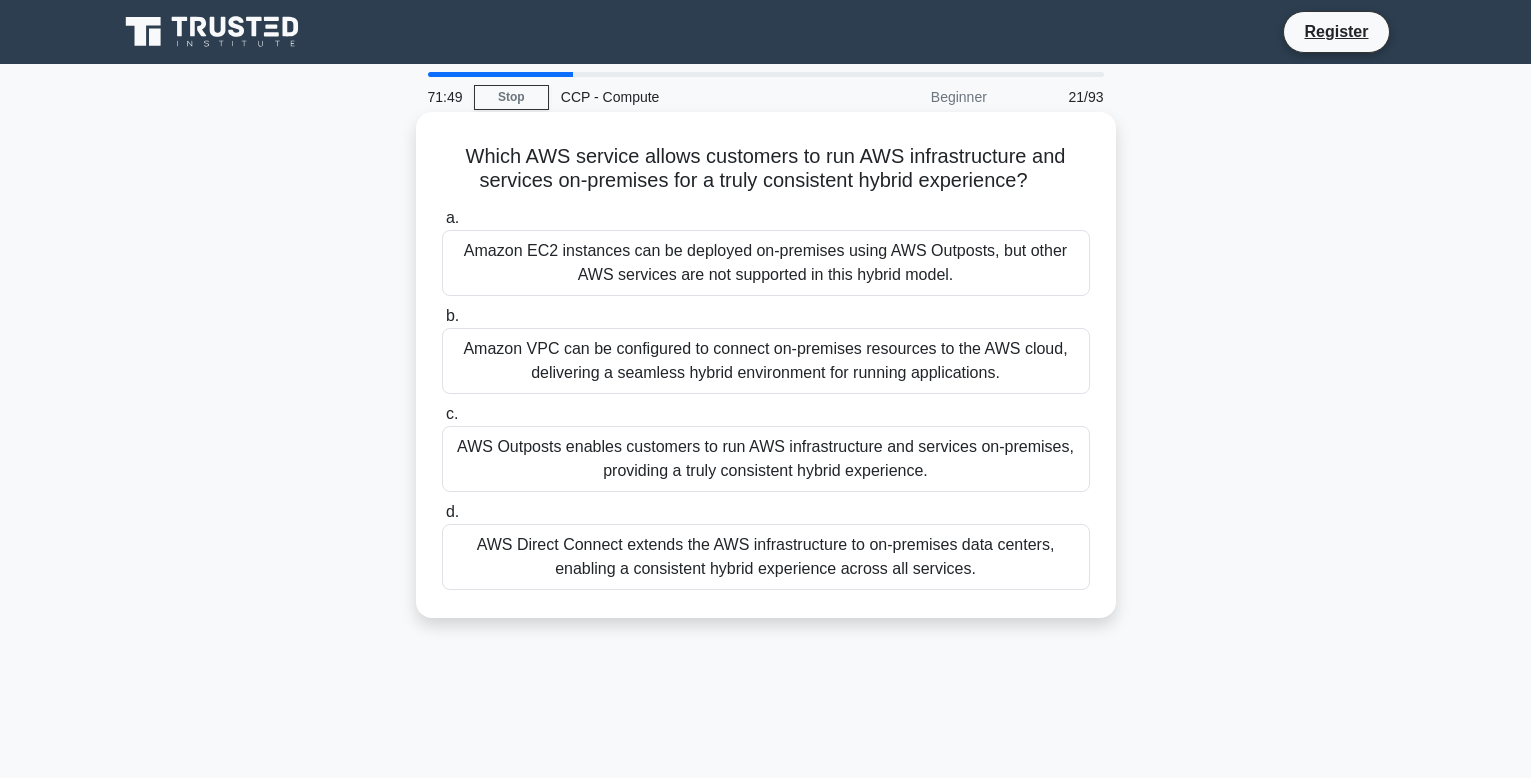 click on "AWS Outposts enables customers to run AWS infrastructure and services on-premises, providing a truly consistent hybrid experience." at bounding box center [766, 459] 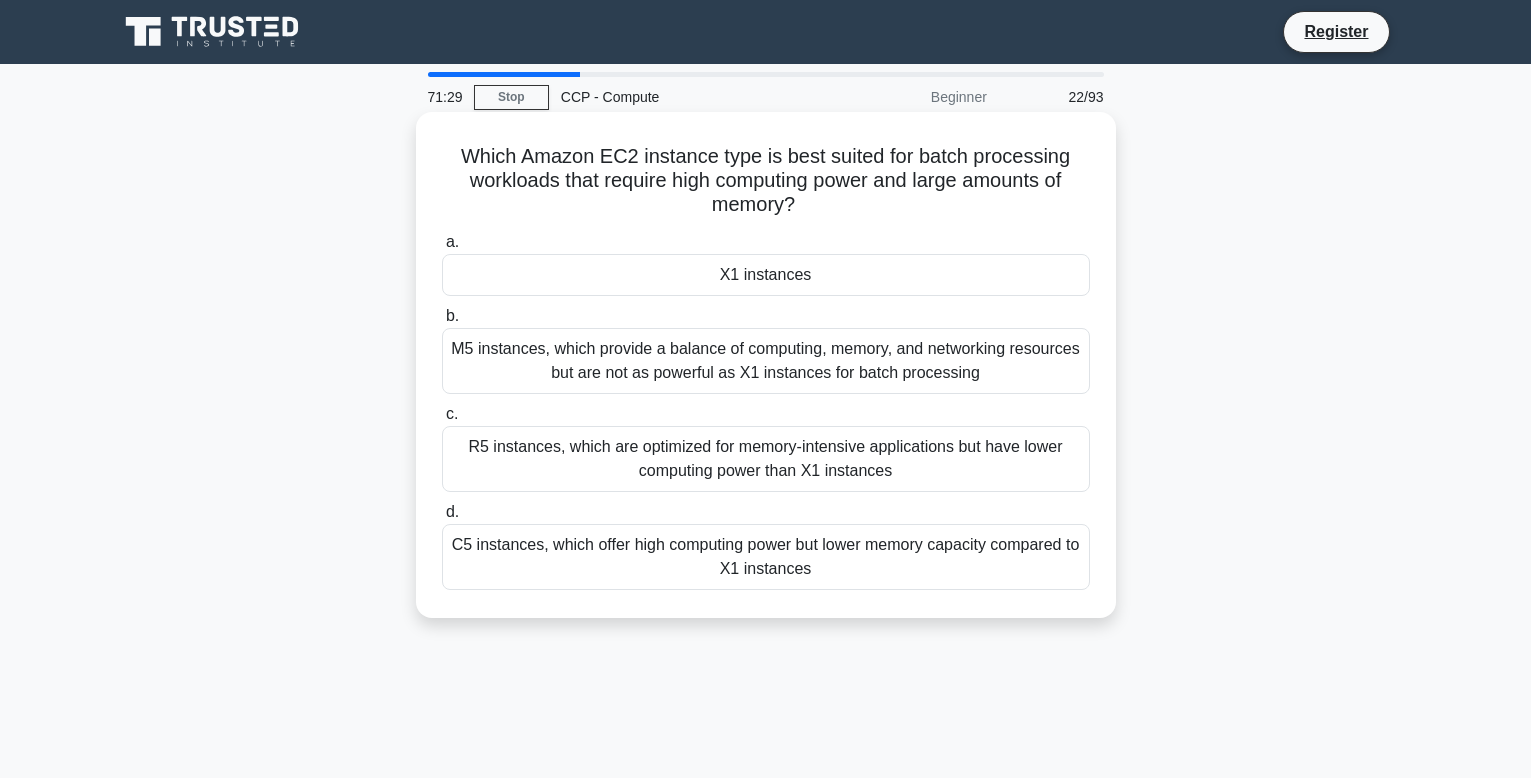click on "C5 instances, which offer high computing power but lower memory capacity compared to X1 instances" at bounding box center [766, 557] 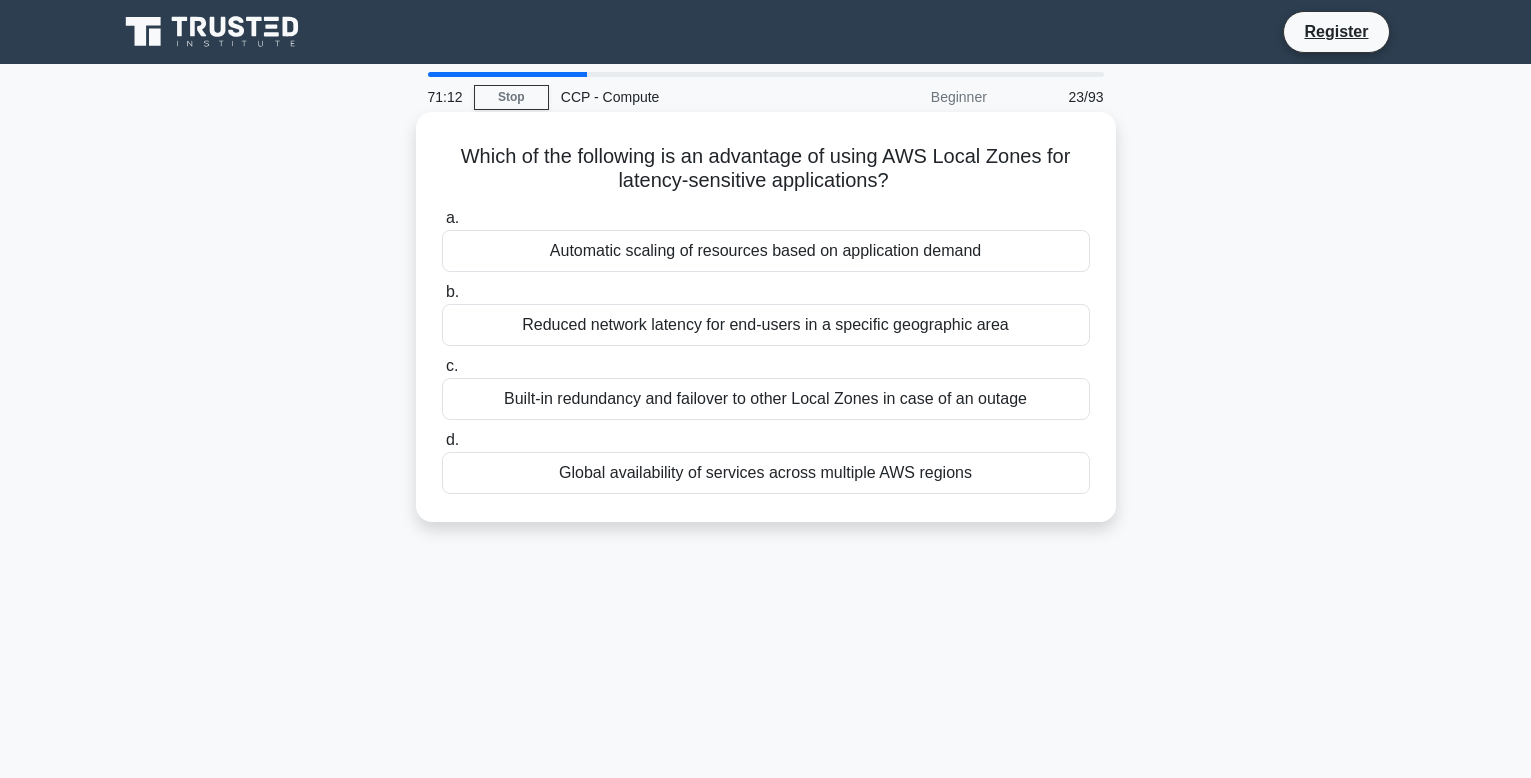 click on "Reduced network latency for end-users in a specific geographic area" at bounding box center (766, 325) 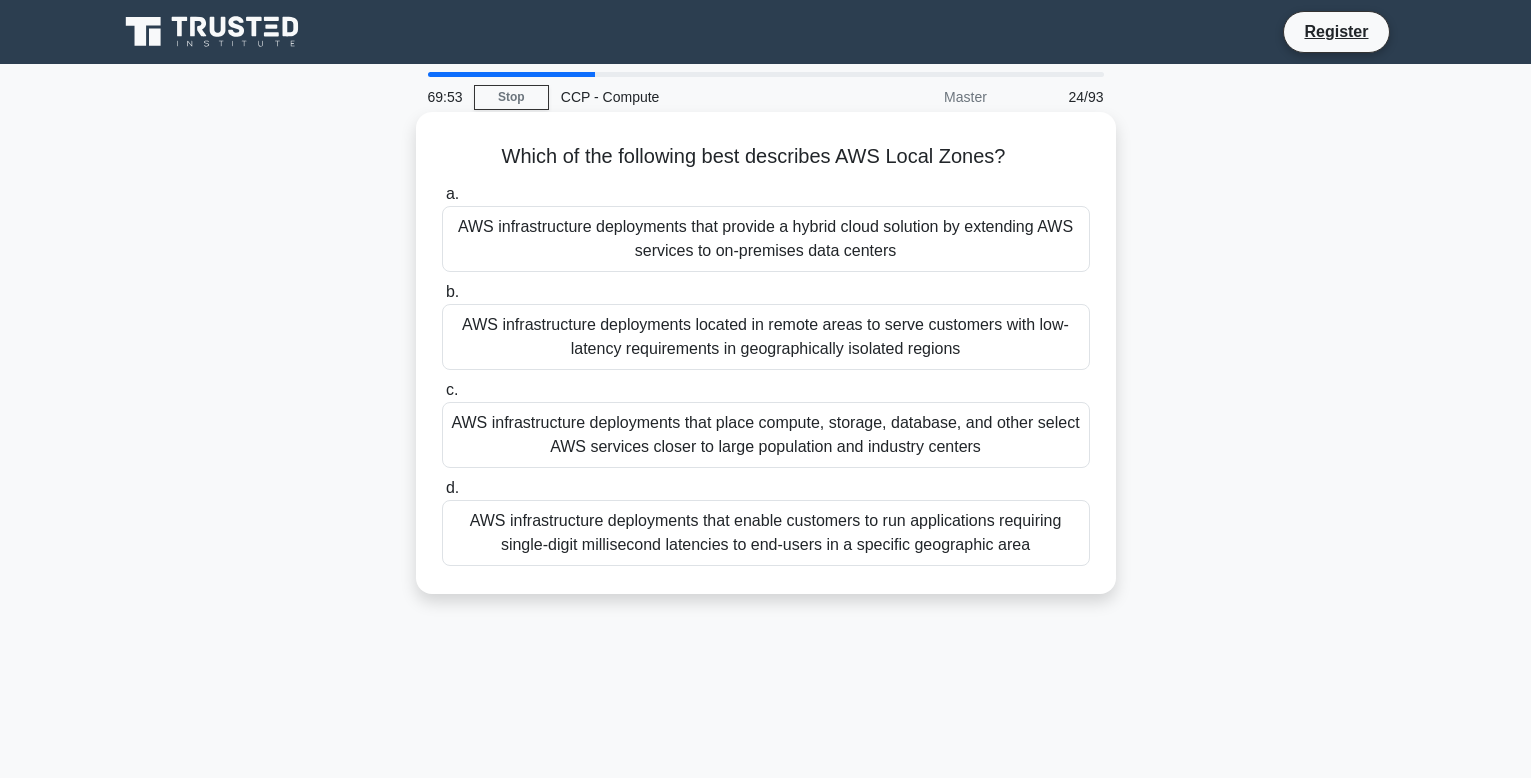 click on "AWS infrastructure deployments that enable customers to run applications requiring single-digit millisecond latencies to end-users in a specific geographic area" at bounding box center [766, 533] 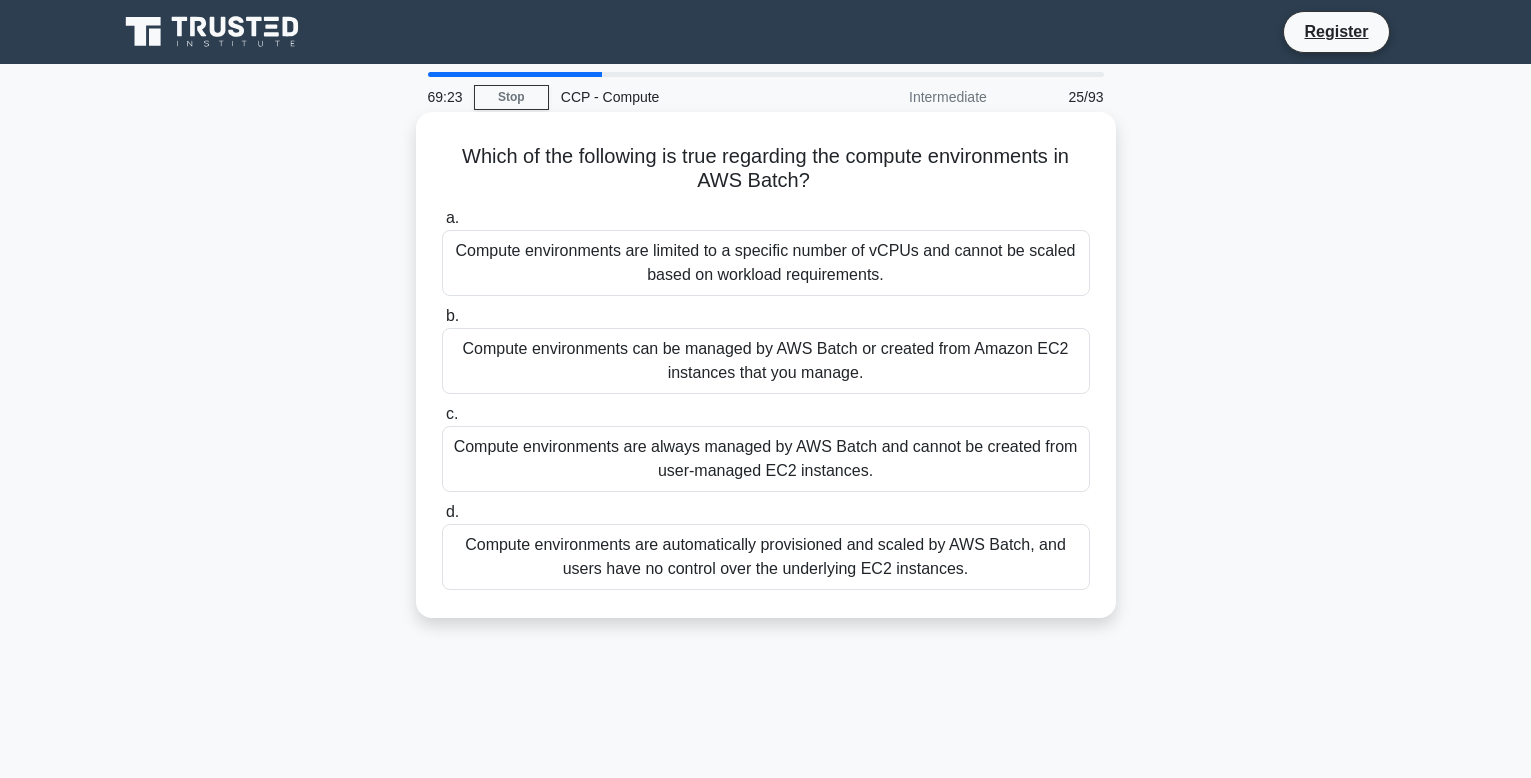 click on "Compute environments can be managed by AWS Batch or created from Amazon EC2 instances that you manage." at bounding box center [766, 361] 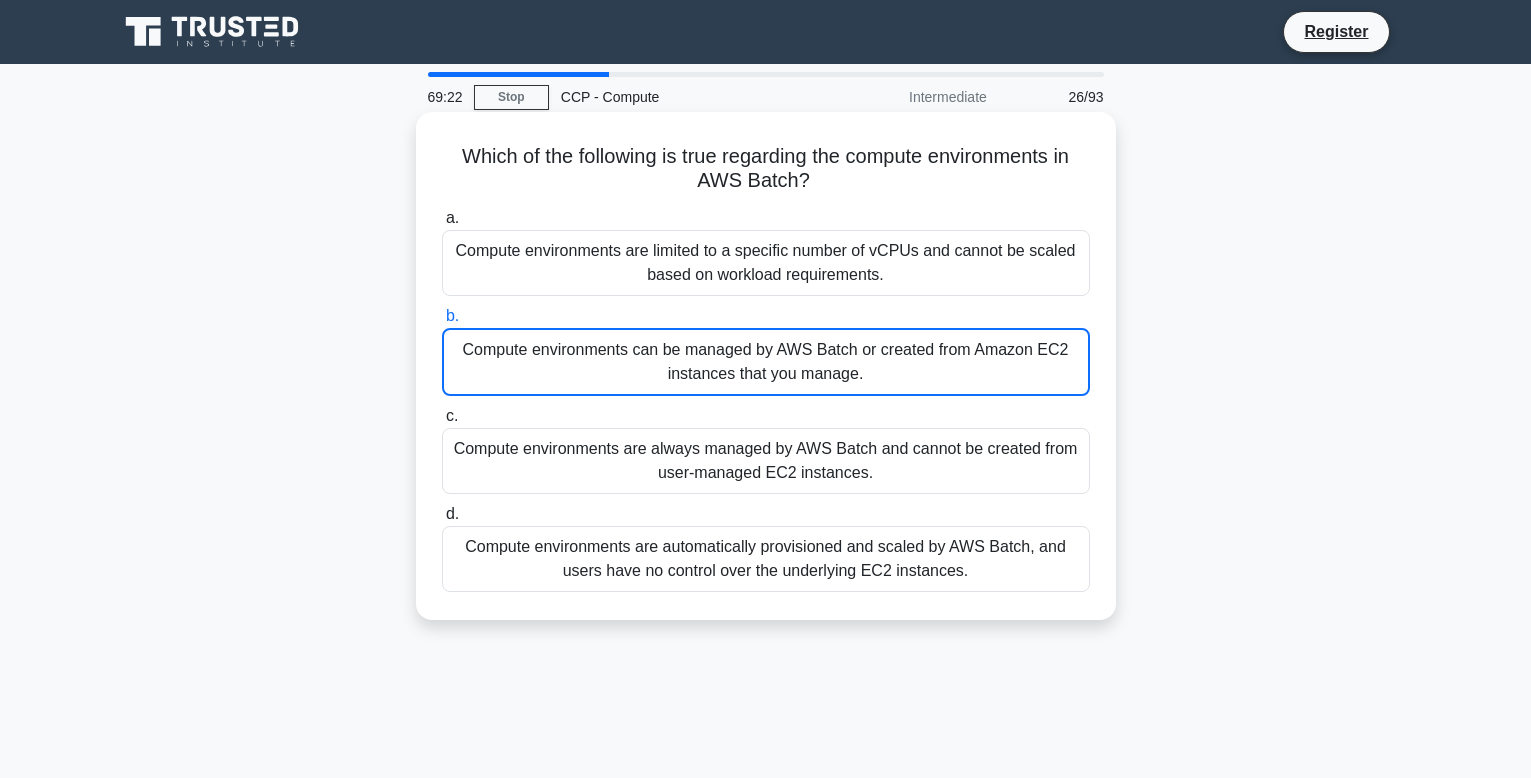 click on "Compute environments can be managed by AWS Batch or created from Amazon EC2 instances that you manage." at bounding box center [766, 362] 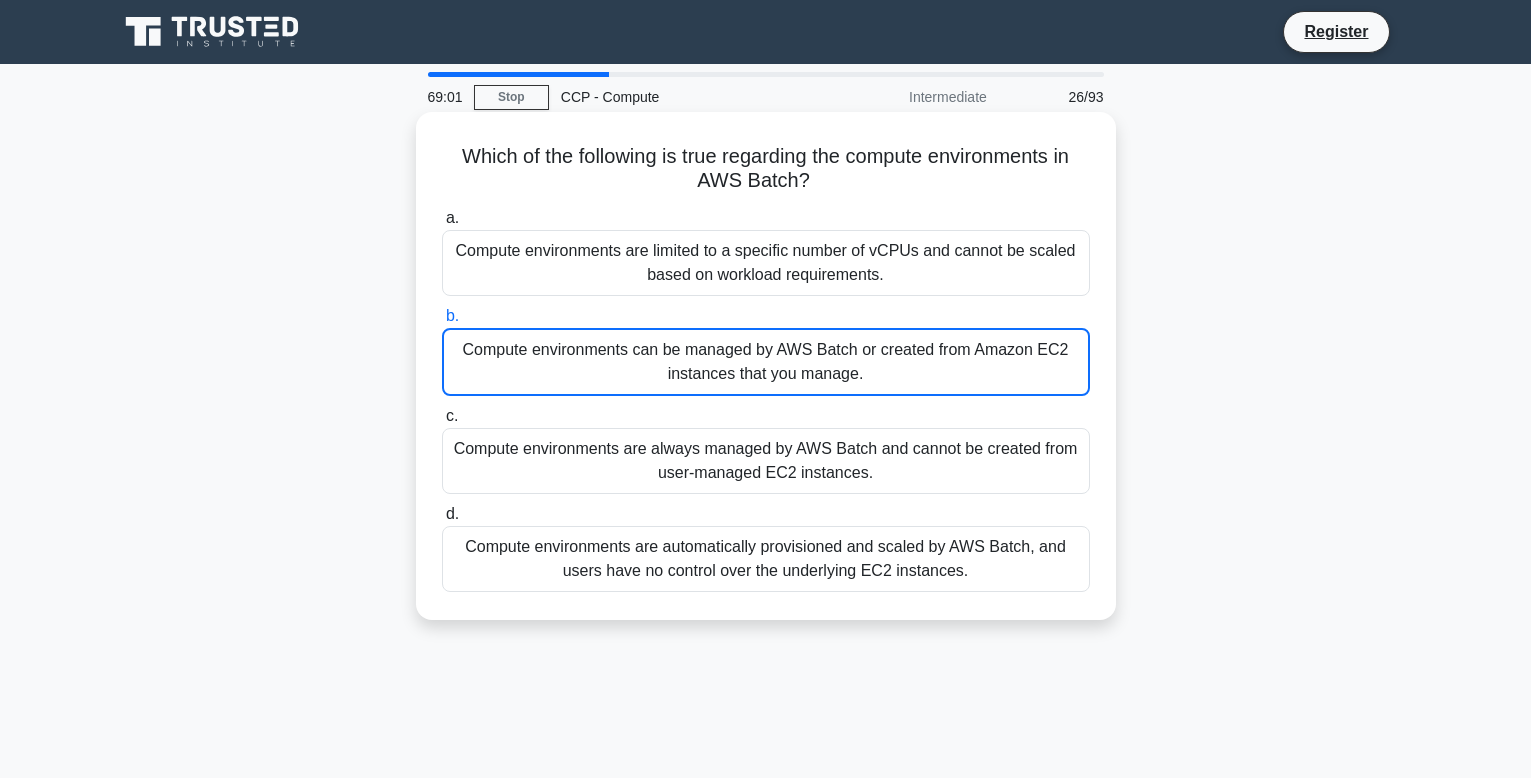 click on "Compute environments can be managed by AWS Batch or created from Amazon EC2 instances that you manage." at bounding box center [766, 362] 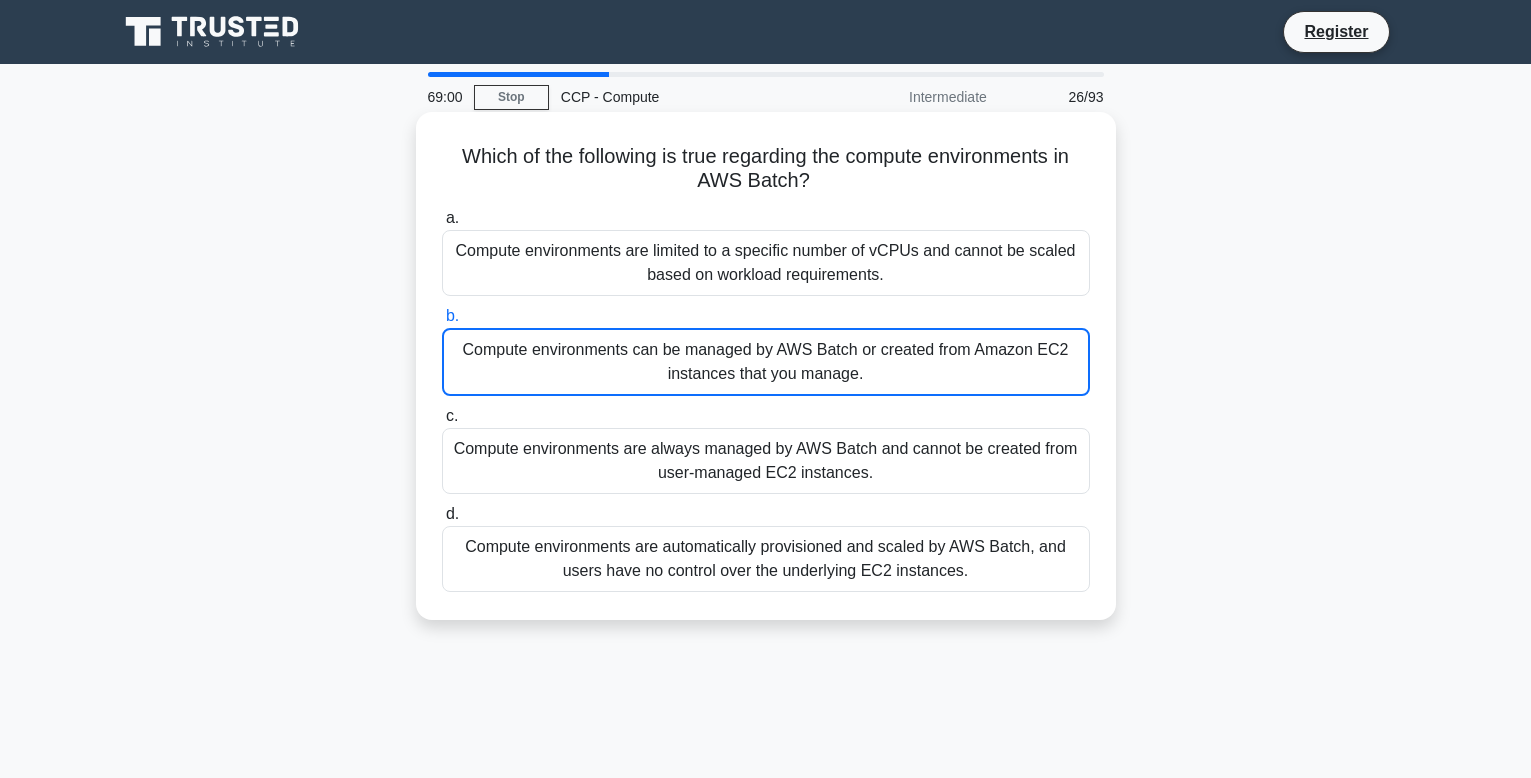 click on "Compute environments can be managed by AWS Batch or created from Amazon EC2 instances that you manage." at bounding box center (766, 362) 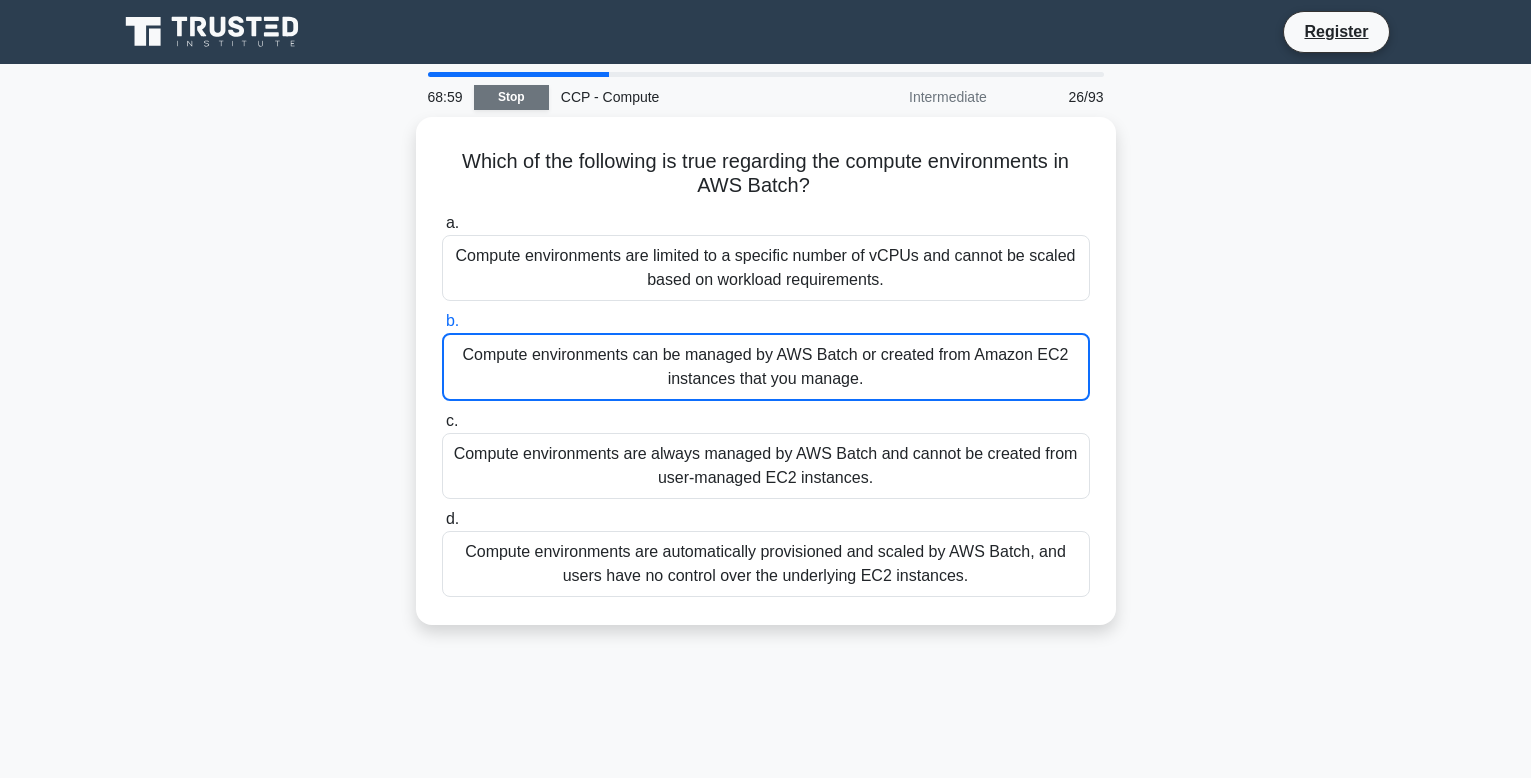click on "Stop" at bounding box center [511, 97] 